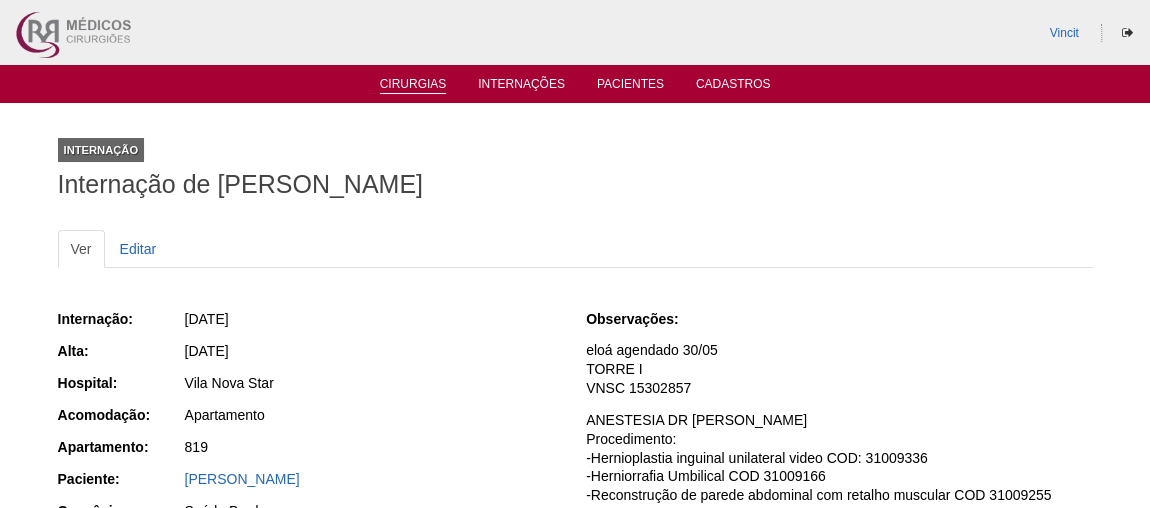 click on "Cirurgias" at bounding box center [413, 85] 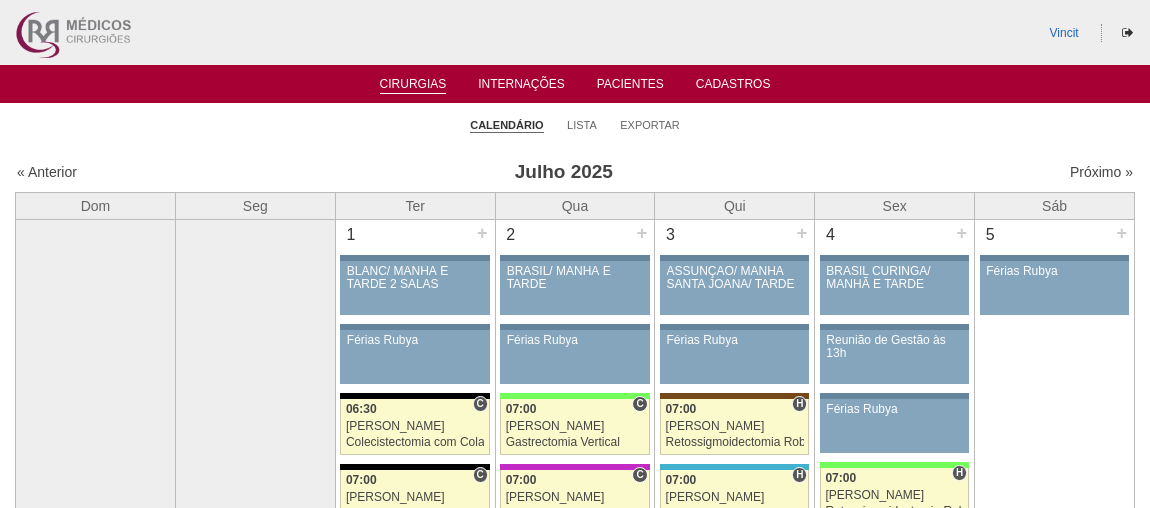 scroll, scrollTop: 0, scrollLeft: 0, axis: both 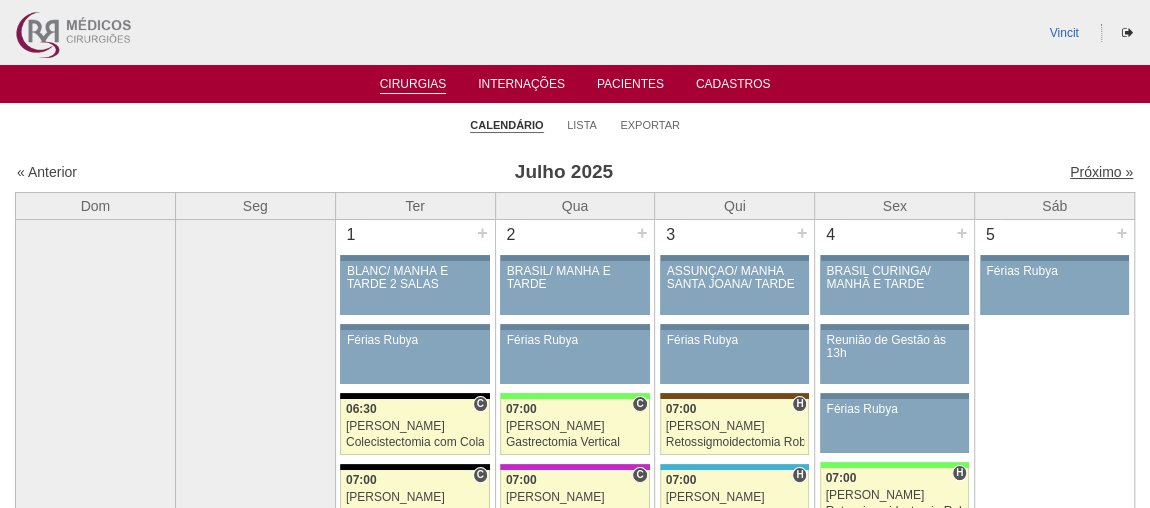 click on "Próximo »" at bounding box center [1101, 172] 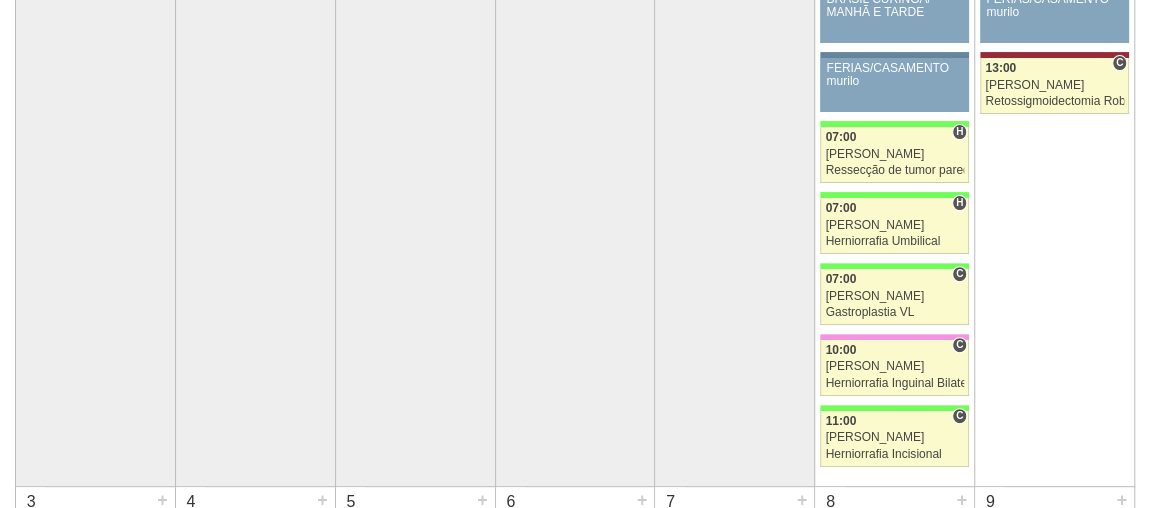 scroll, scrollTop: 363, scrollLeft: 0, axis: vertical 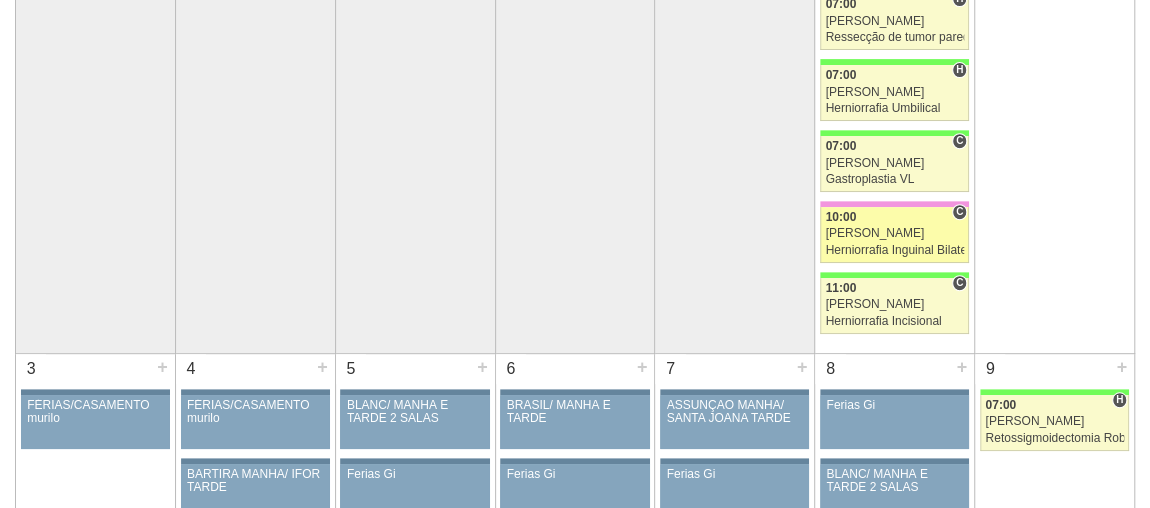 click on "[PERSON_NAME]" at bounding box center (894, 233) 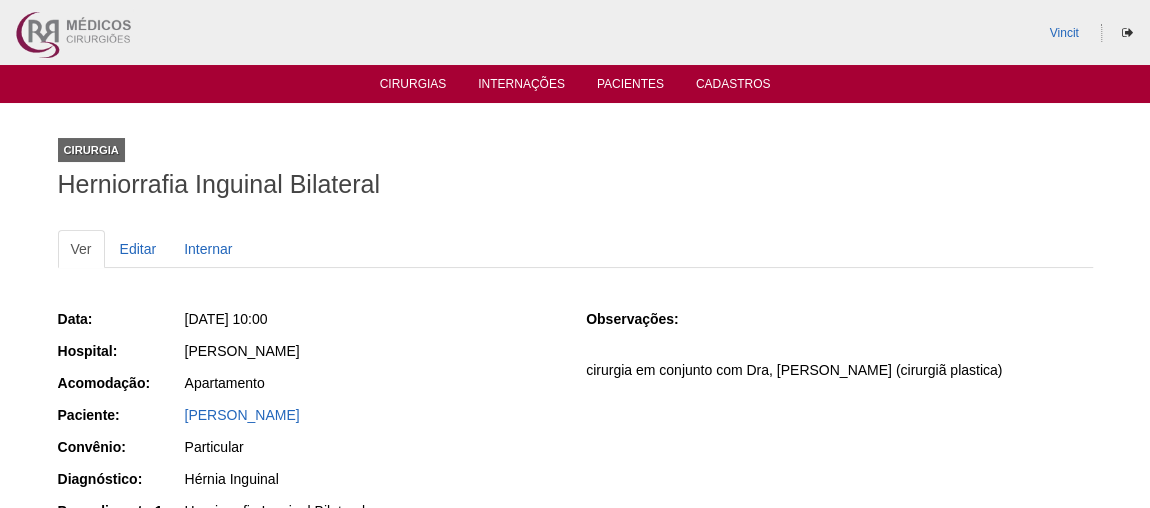 scroll, scrollTop: 0, scrollLeft: 0, axis: both 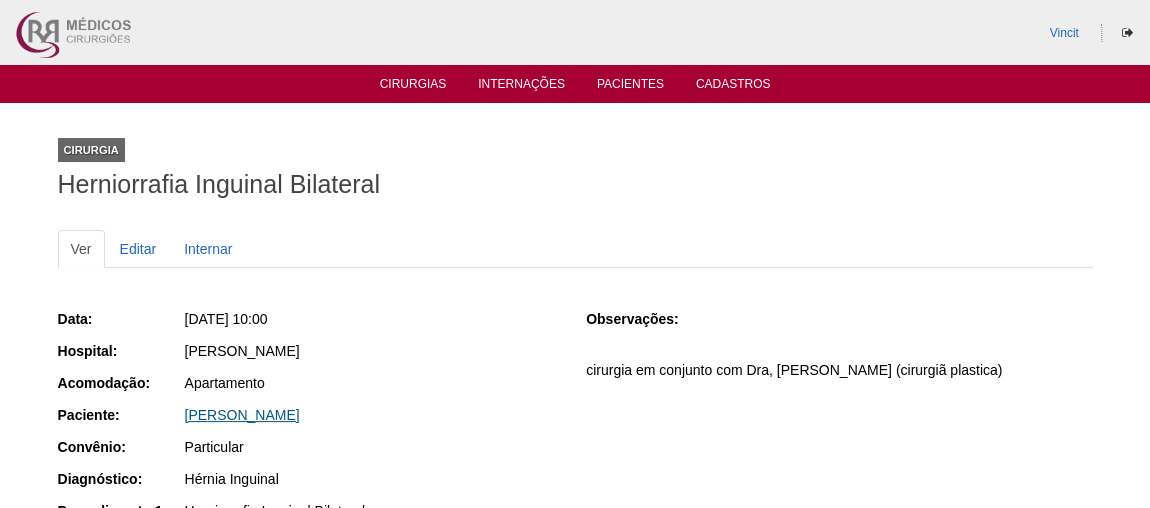 click on "[PERSON_NAME]" at bounding box center (242, 415) 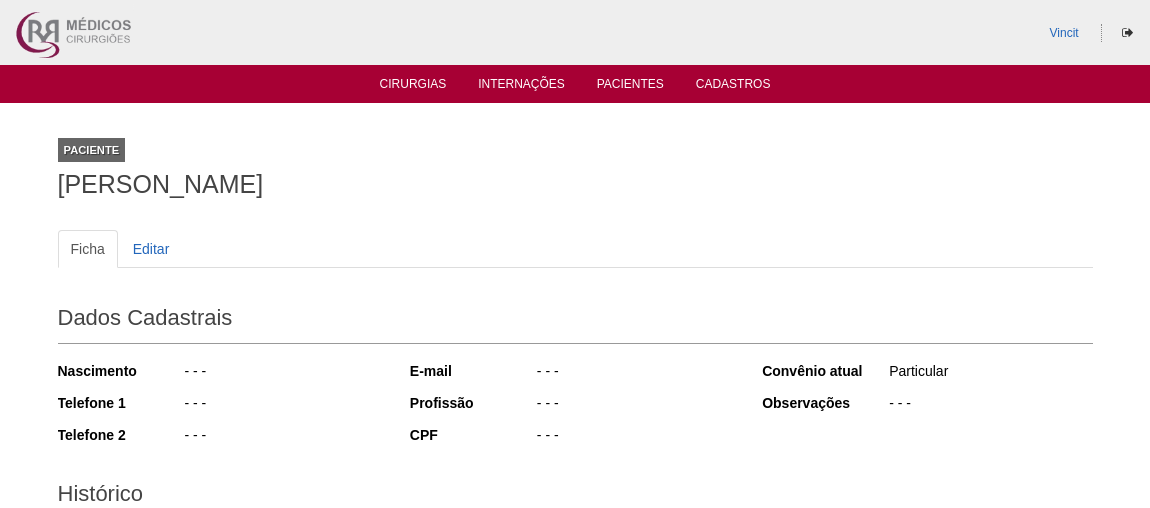 scroll, scrollTop: 0, scrollLeft: 0, axis: both 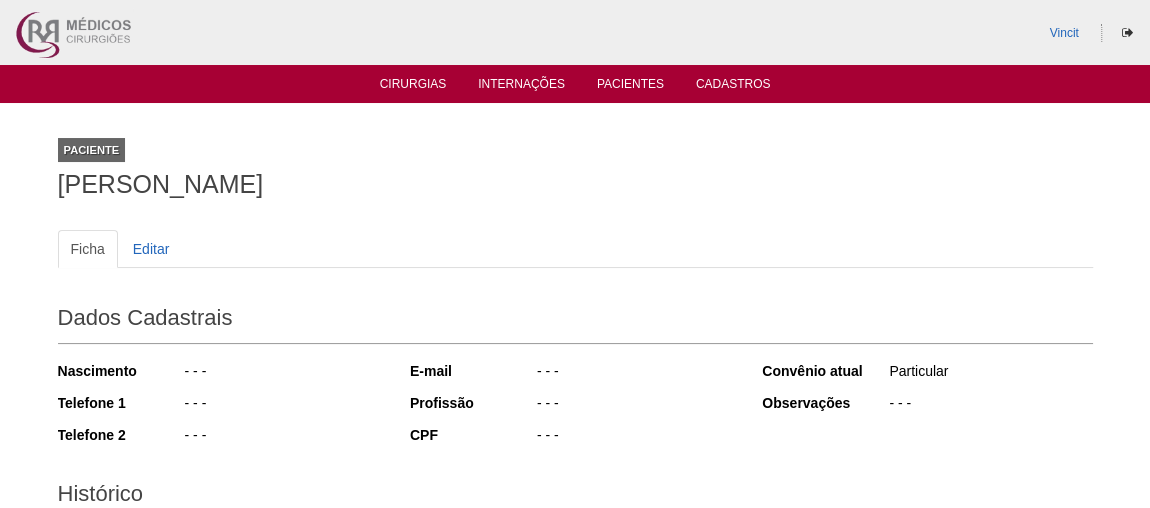 drag, startPoint x: 458, startPoint y: 182, endPoint x: 44, endPoint y: 180, distance: 414.00482 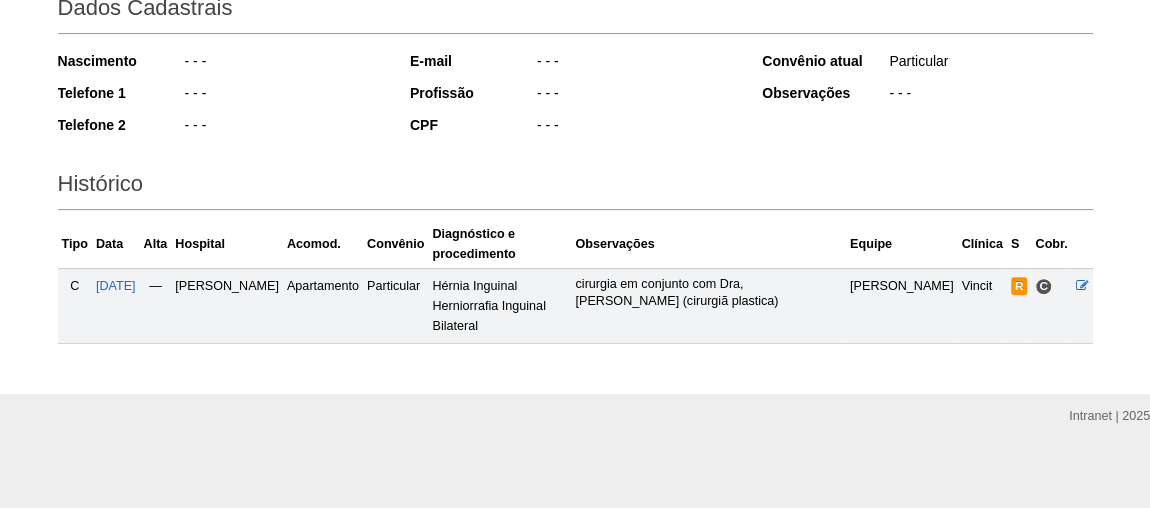 scroll, scrollTop: 312, scrollLeft: 0, axis: vertical 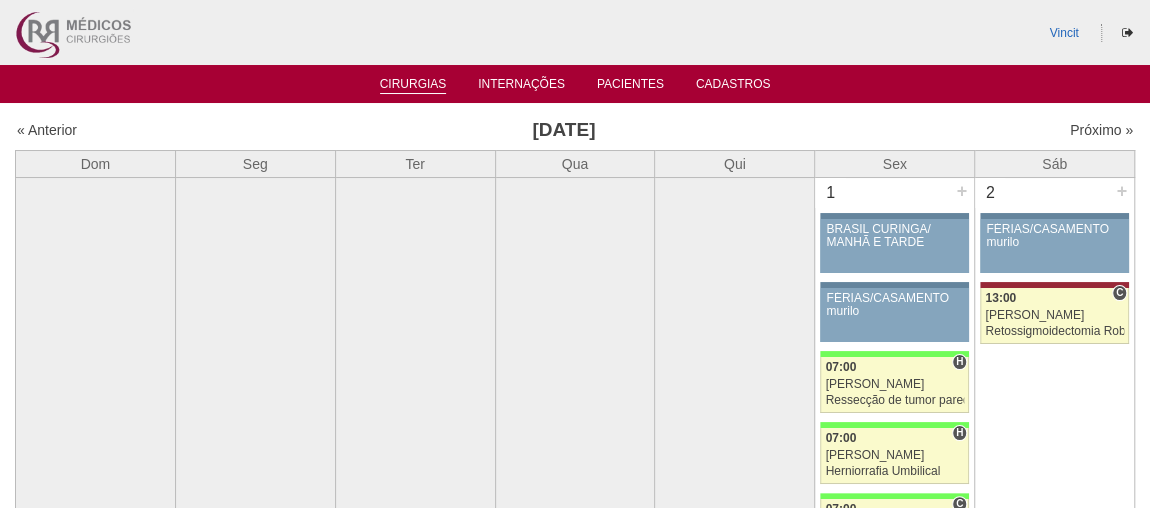 click on "Cirurgias" at bounding box center [413, 83] 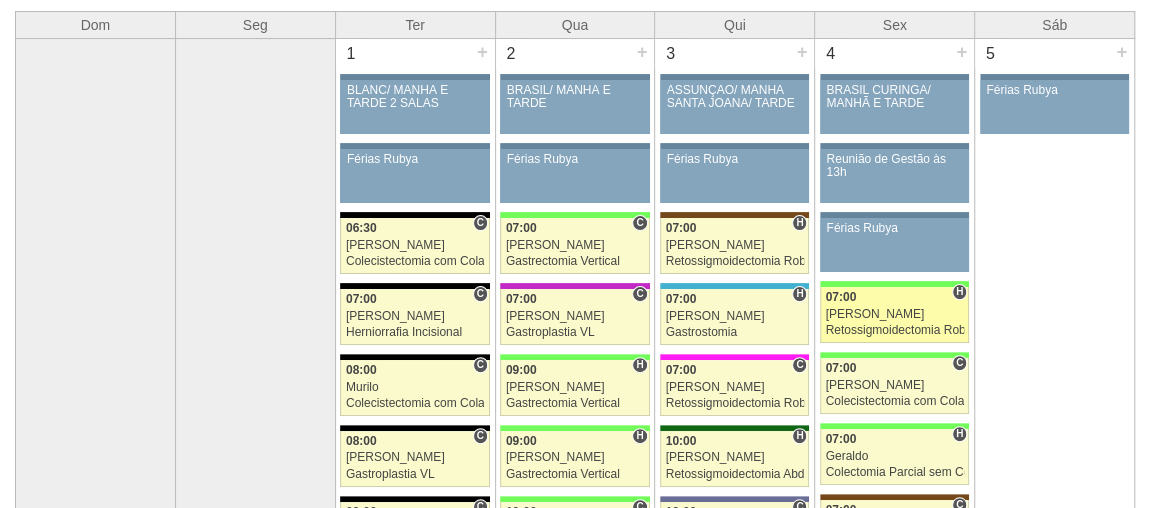scroll, scrollTop: 0, scrollLeft: 0, axis: both 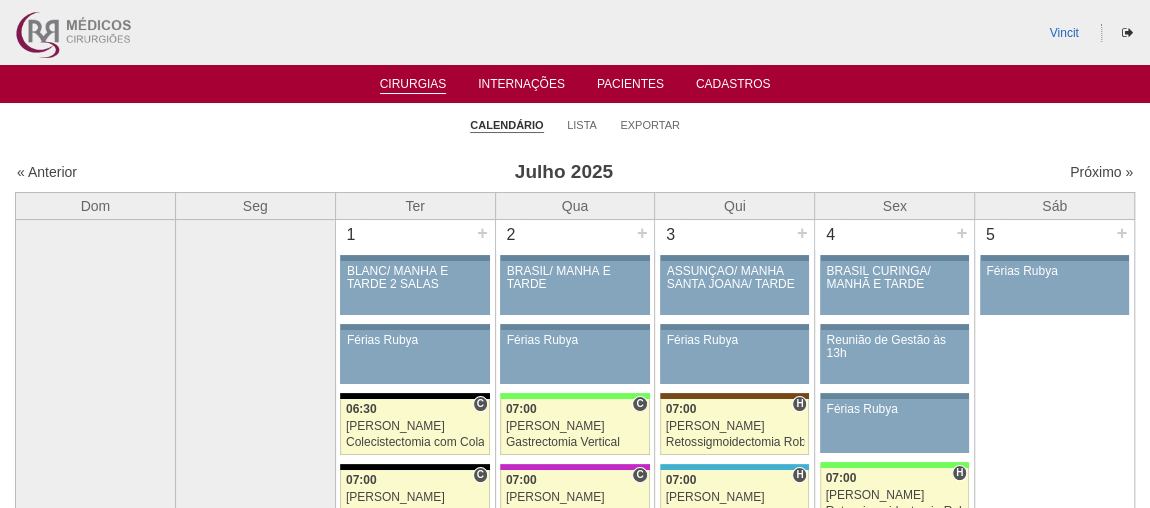 click on "Lista" at bounding box center (582, 124) 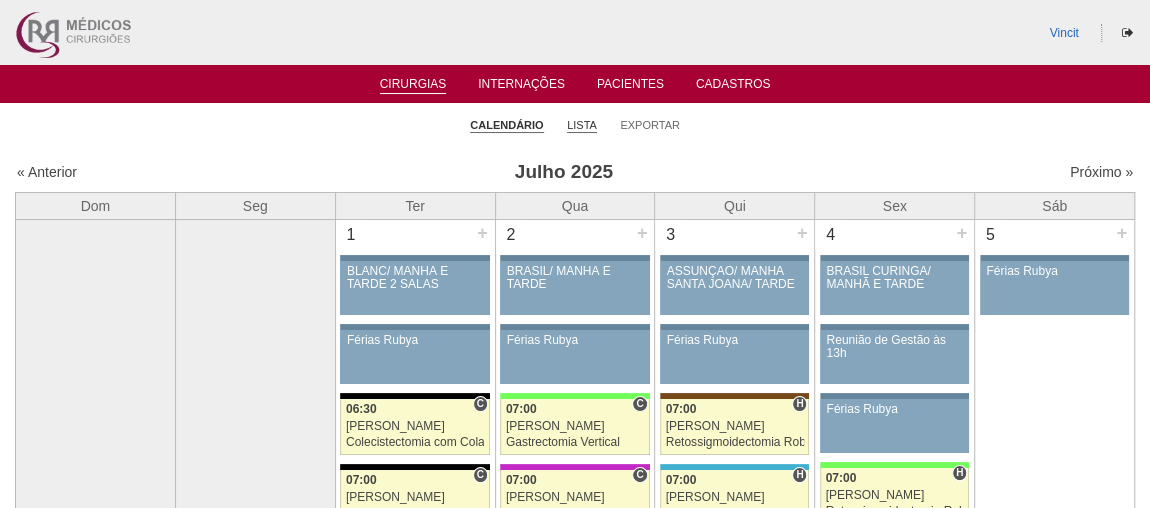 click on "Lista" at bounding box center [582, 125] 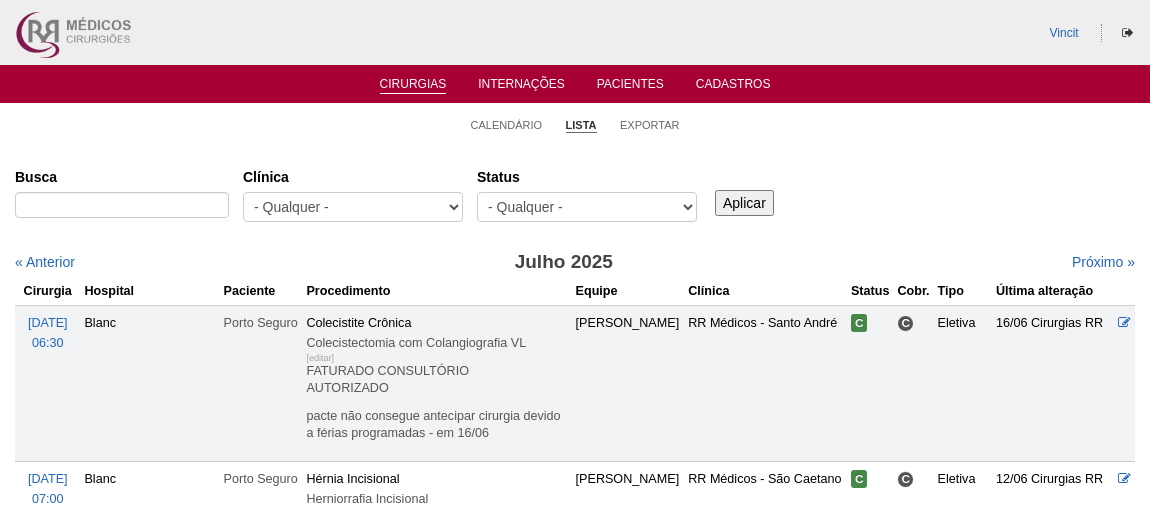 scroll, scrollTop: 0, scrollLeft: 0, axis: both 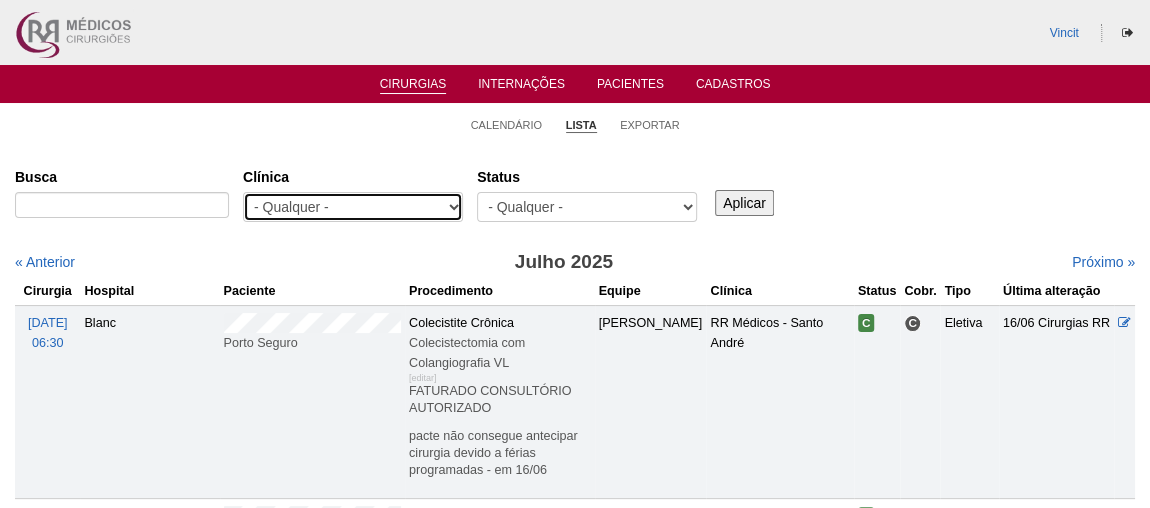 click on "- Qualquer - 6R Alphaville Assunção Bartira Brasil Christovão da Gama Cruz Azul Ifor Neomater RR Médicos - Santo André RR Médicos - São Bernardo do Campo RR Médicos - São Caetano Santa Joana São Luiz SCS Vincit" at bounding box center [353, 207] 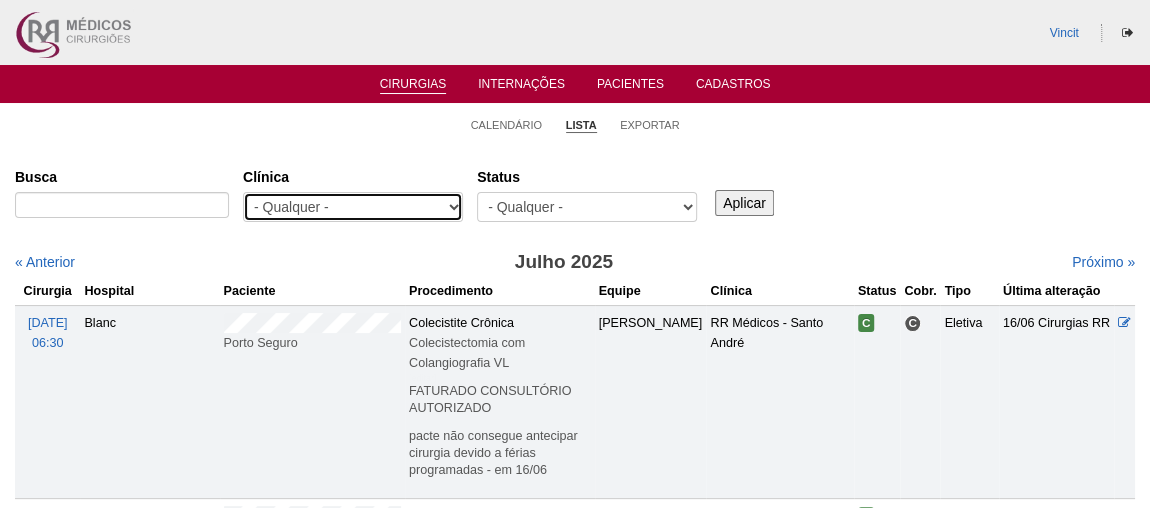 select on "23" 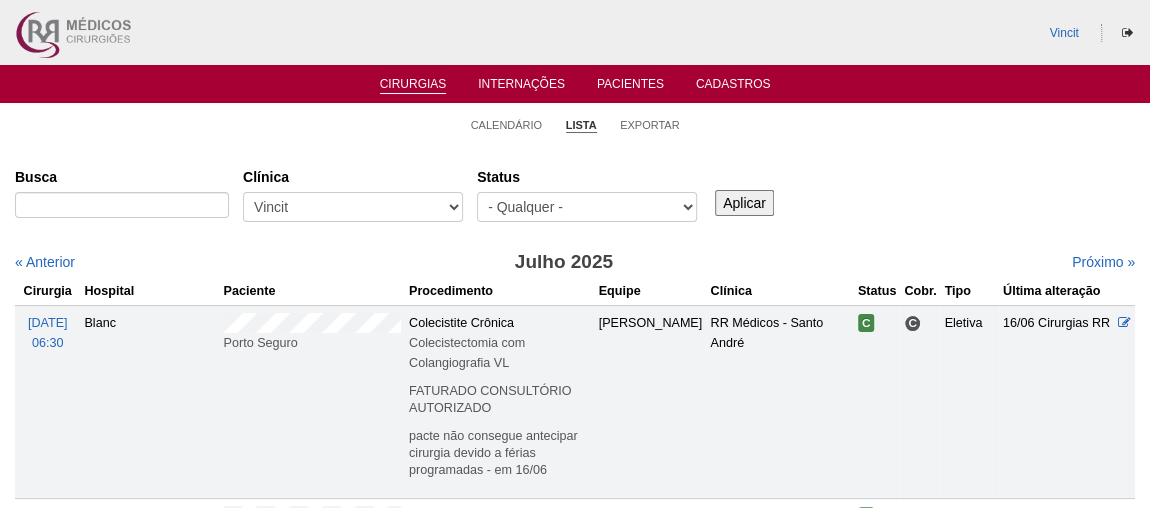click on "Aplicar" at bounding box center [744, 203] 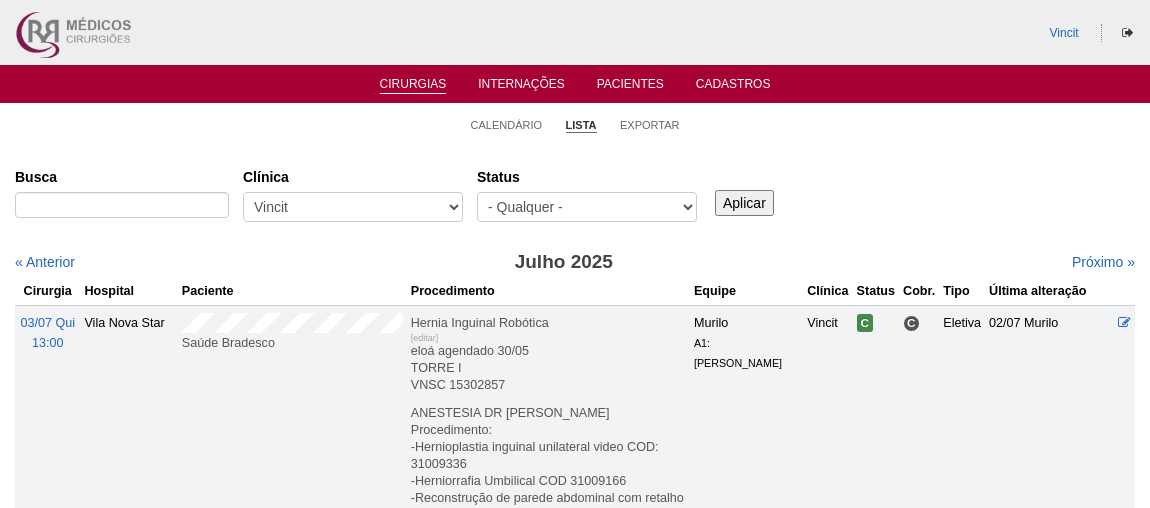 scroll, scrollTop: 0, scrollLeft: 0, axis: both 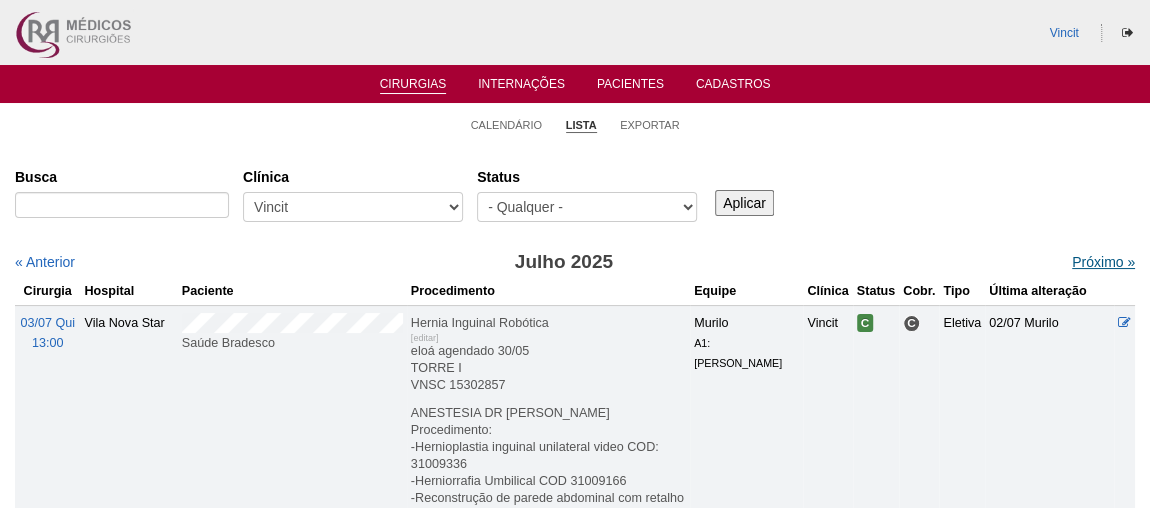 click on "Próximo »" at bounding box center [1103, 262] 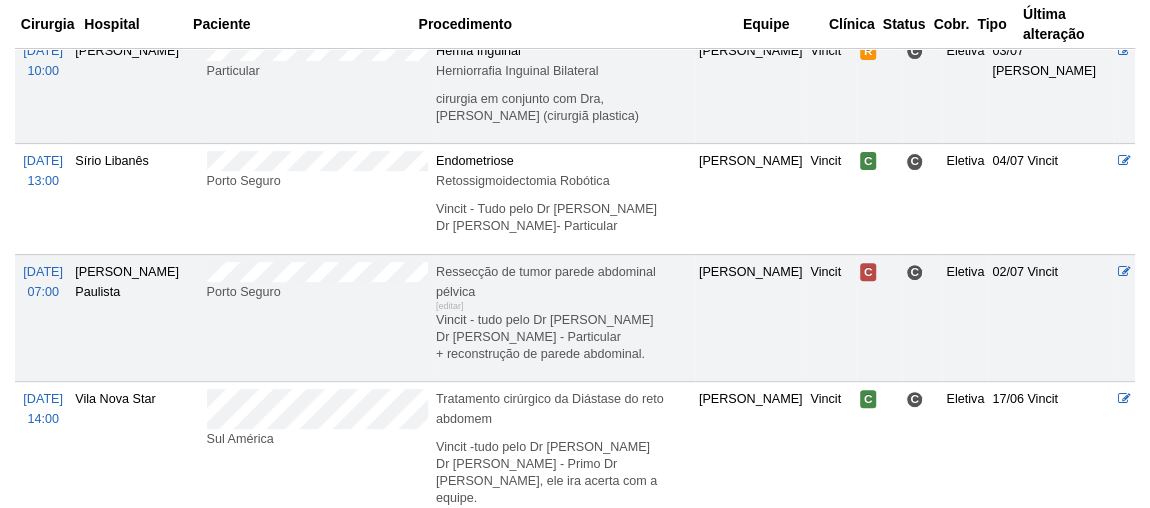 scroll, scrollTop: 454, scrollLeft: 0, axis: vertical 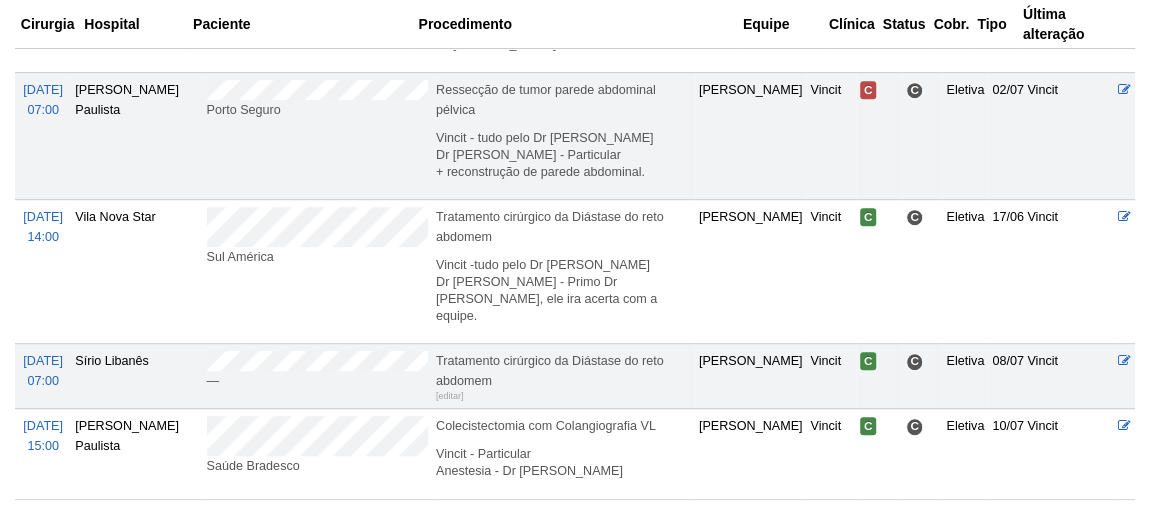click on "[DATE]
14:00
[GEOGRAPHIC_DATA]
Sul [GEOGRAPHIC_DATA]
Tratamento cirúrgico da Diástase do reto abdomem
[editar] Vincit -tudo pelo Dr [PERSON_NAME]
Dr [PERSON_NAME] - Primo Dr [PERSON_NAME], ele ira acerta com a equipe.
[PERSON_NAME]
Vincit
C
C
Eletiva
17/06  Vincit" at bounding box center [575, 271] 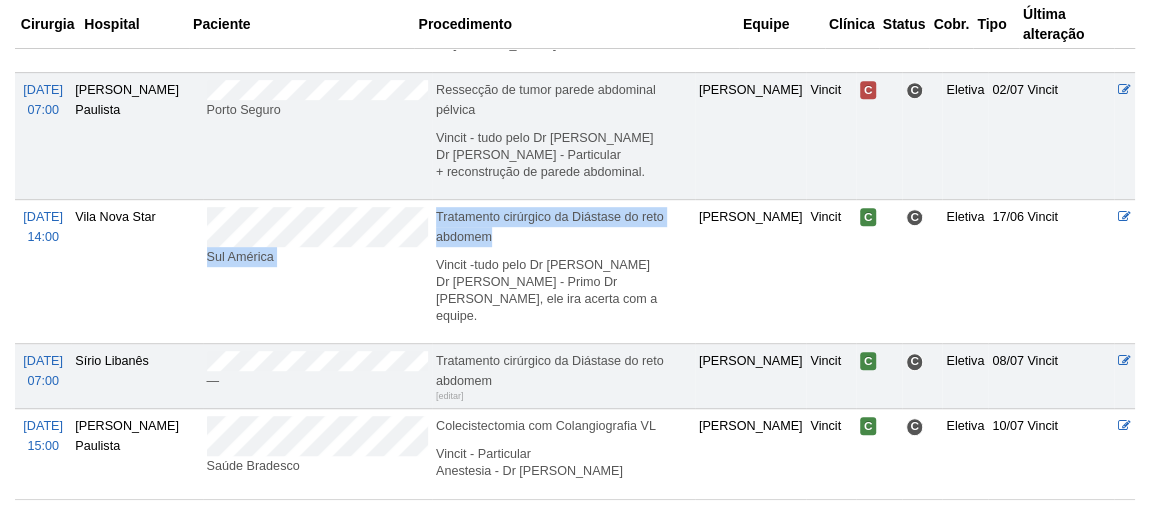drag, startPoint x: 719, startPoint y: 211, endPoint x: 441, endPoint y: 210, distance: 278.0018 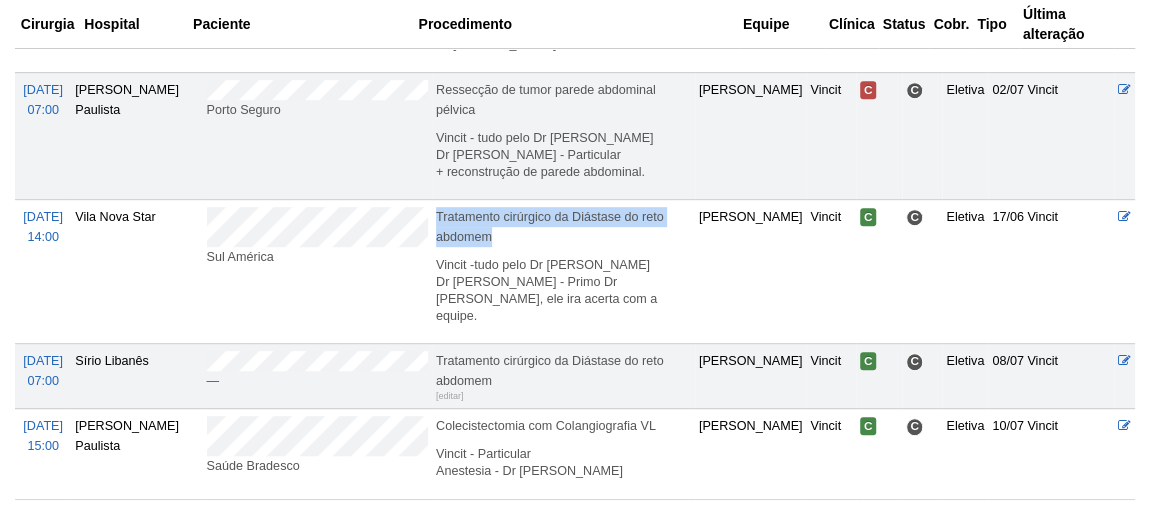 copy on "Tratamento cirúrgico da Diástase do reto abdomem" 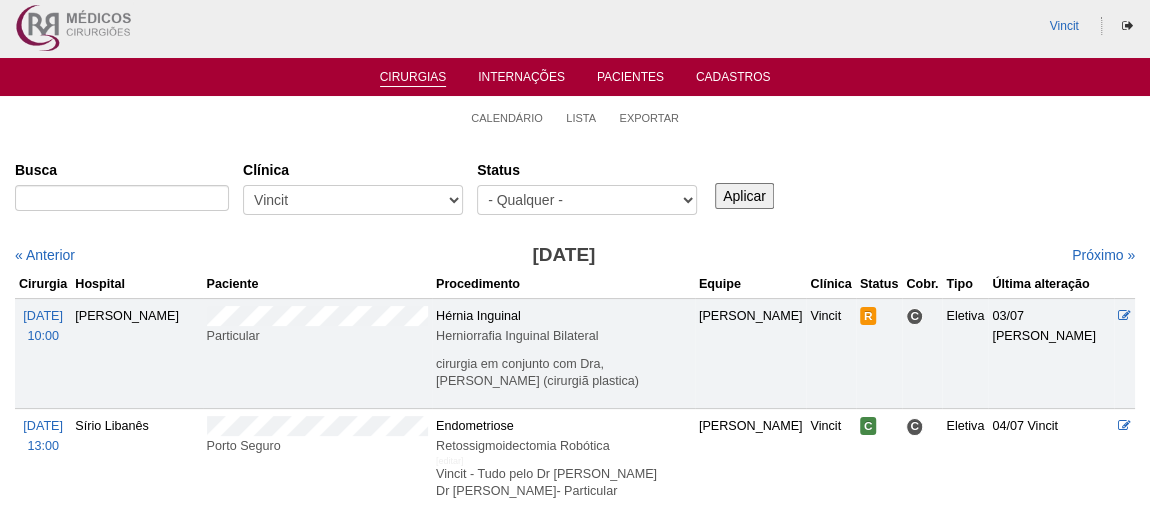 scroll, scrollTop: 0, scrollLeft: 0, axis: both 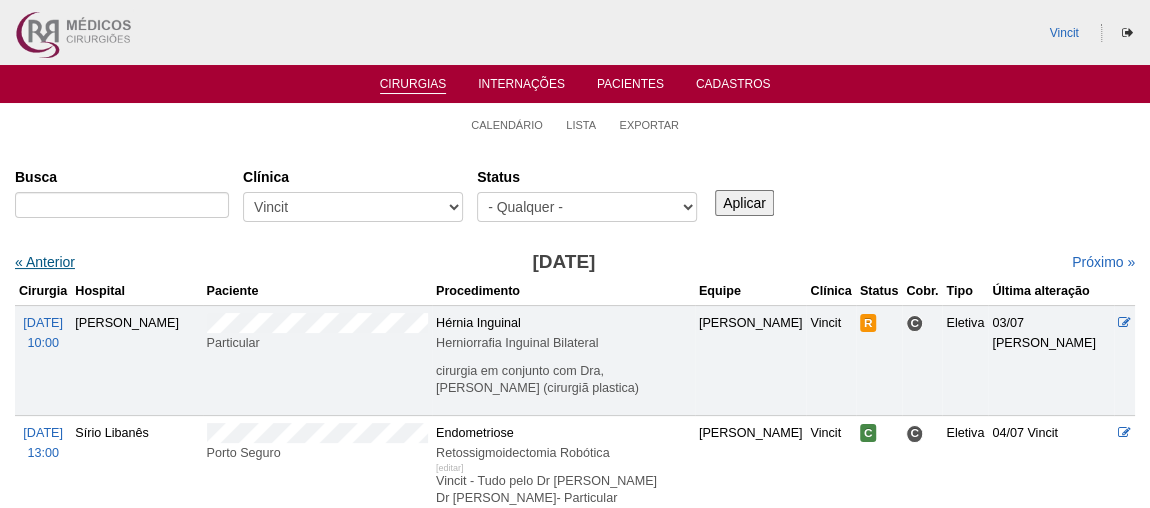 click on "« Anterior" at bounding box center [45, 262] 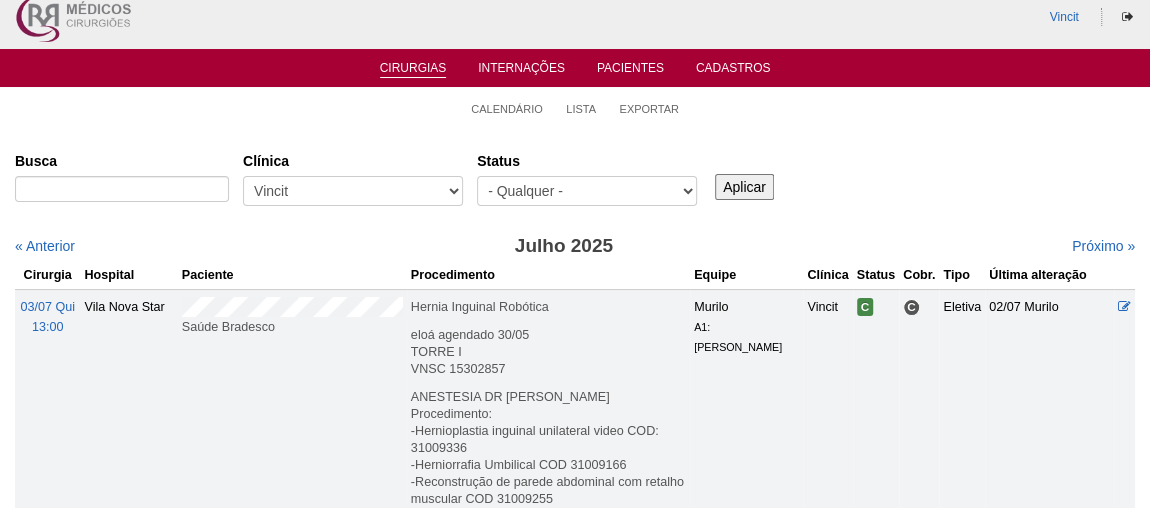 scroll, scrollTop: 0, scrollLeft: 0, axis: both 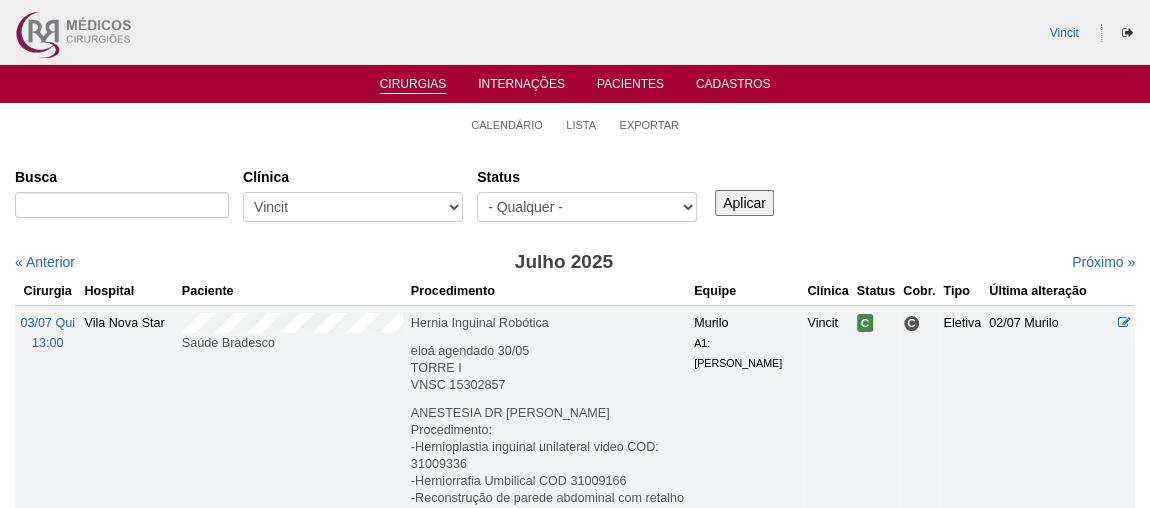 click on "Cirurgias" at bounding box center [413, 85] 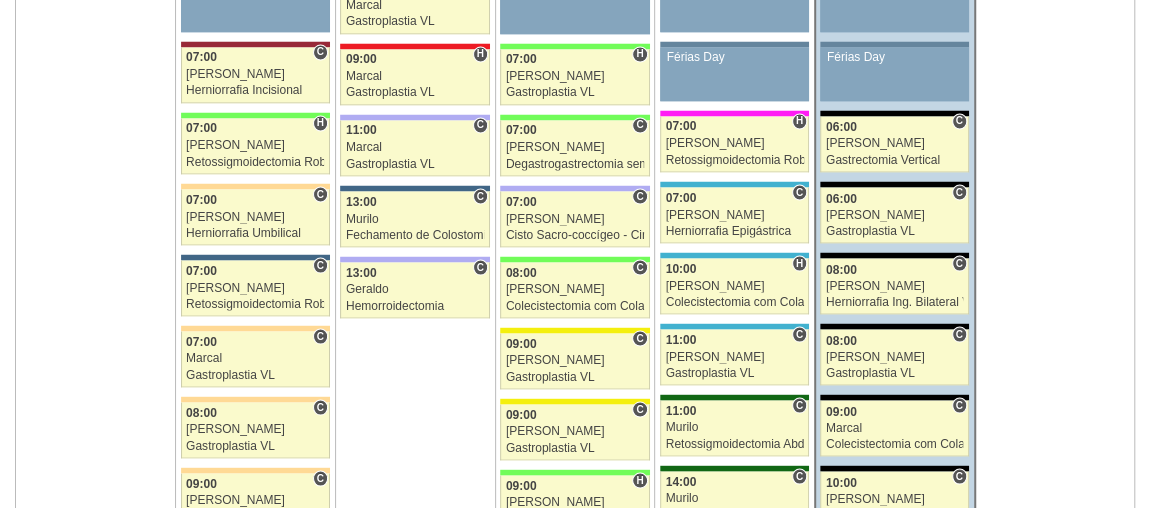 scroll, scrollTop: 1727, scrollLeft: 0, axis: vertical 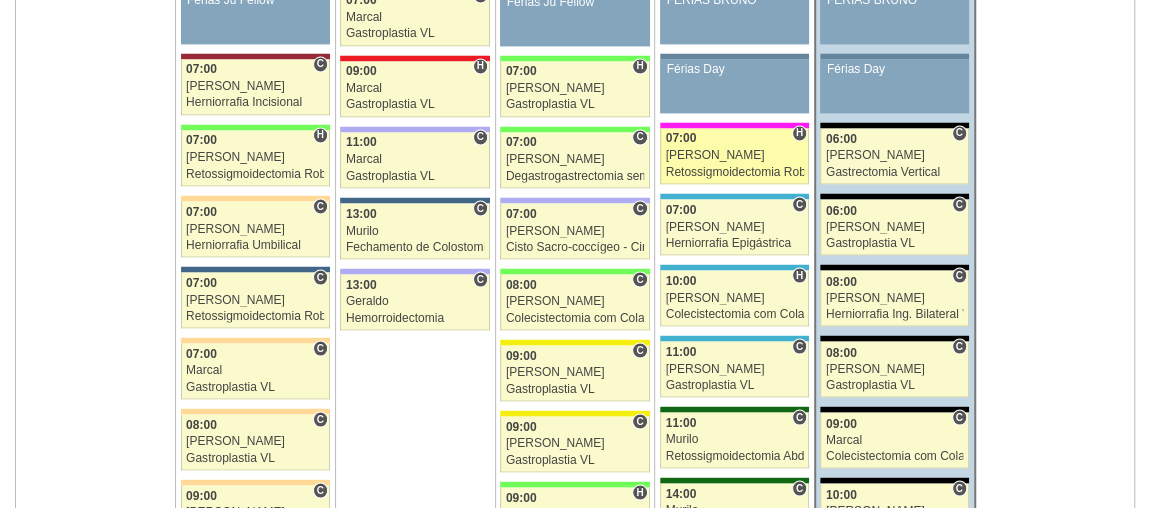 click on "Retossigmoidectomia Robótica" at bounding box center (735, 171) 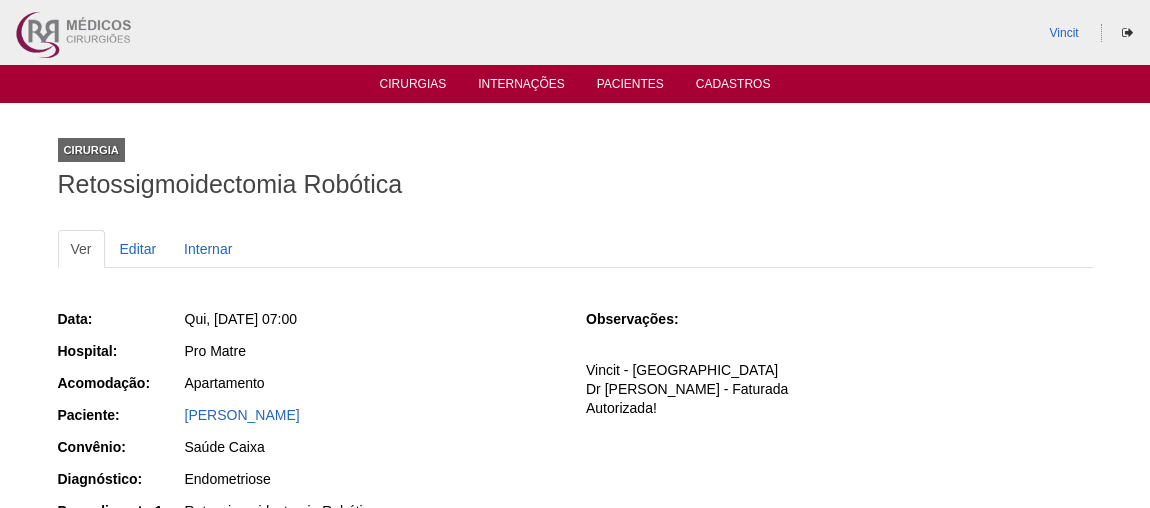 scroll, scrollTop: 0, scrollLeft: 0, axis: both 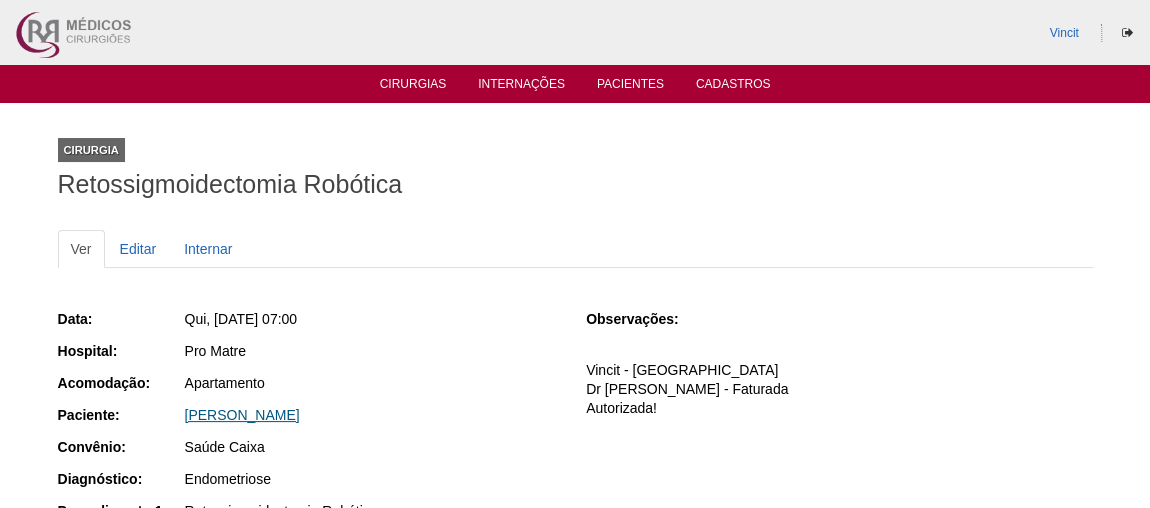 click on "[PERSON_NAME]" at bounding box center [242, 415] 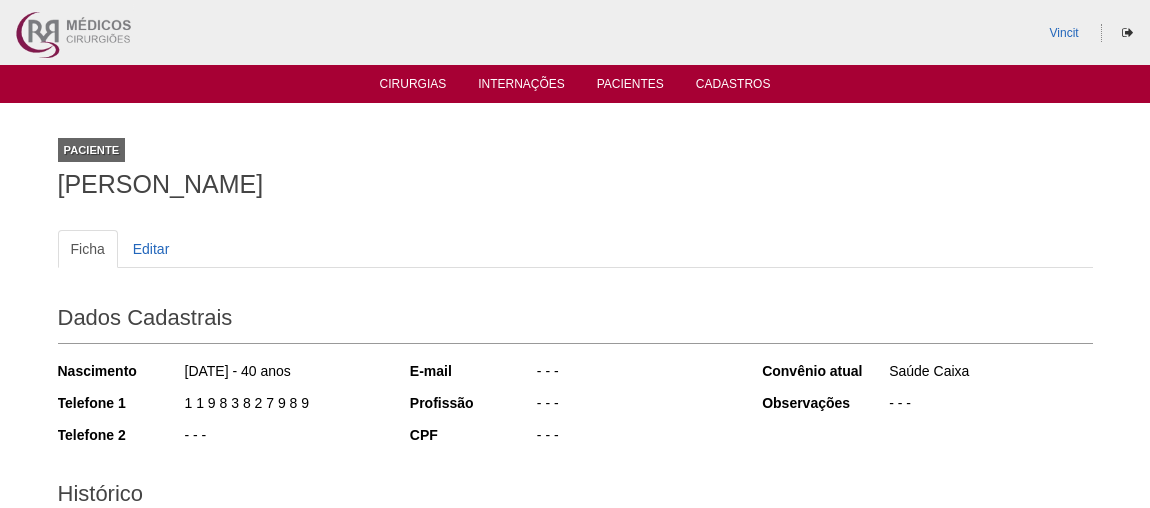 scroll, scrollTop: 0, scrollLeft: 0, axis: both 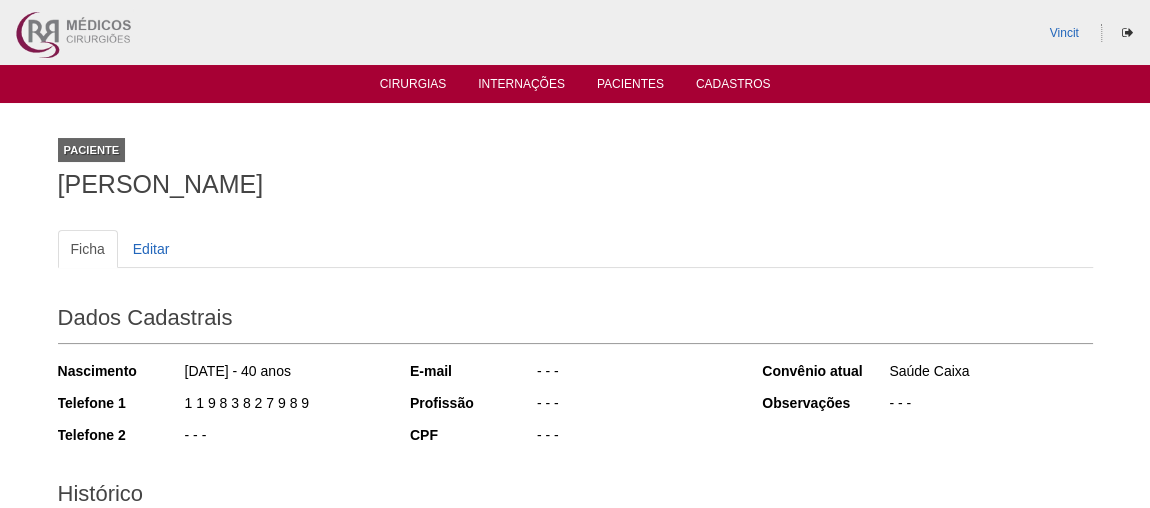 drag, startPoint x: 692, startPoint y: 183, endPoint x: 86, endPoint y: 174, distance: 606.06683 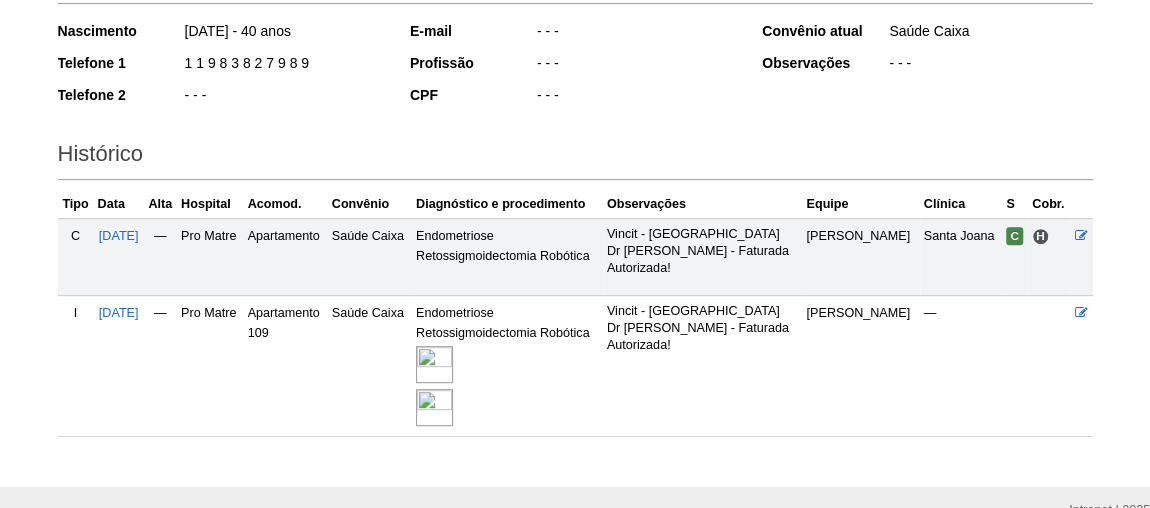 scroll, scrollTop: 434, scrollLeft: 0, axis: vertical 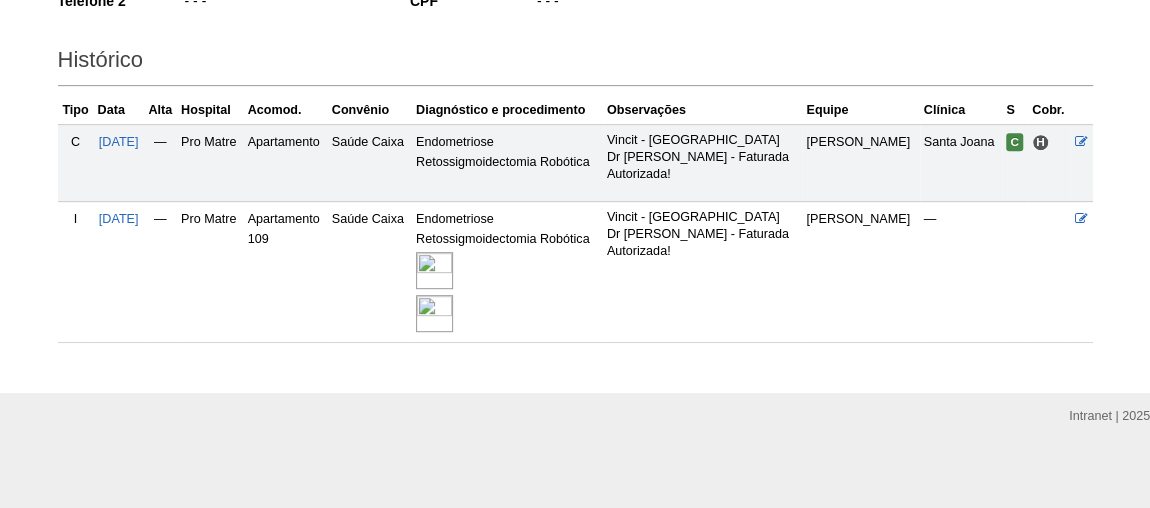 click at bounding box center (434, 270) 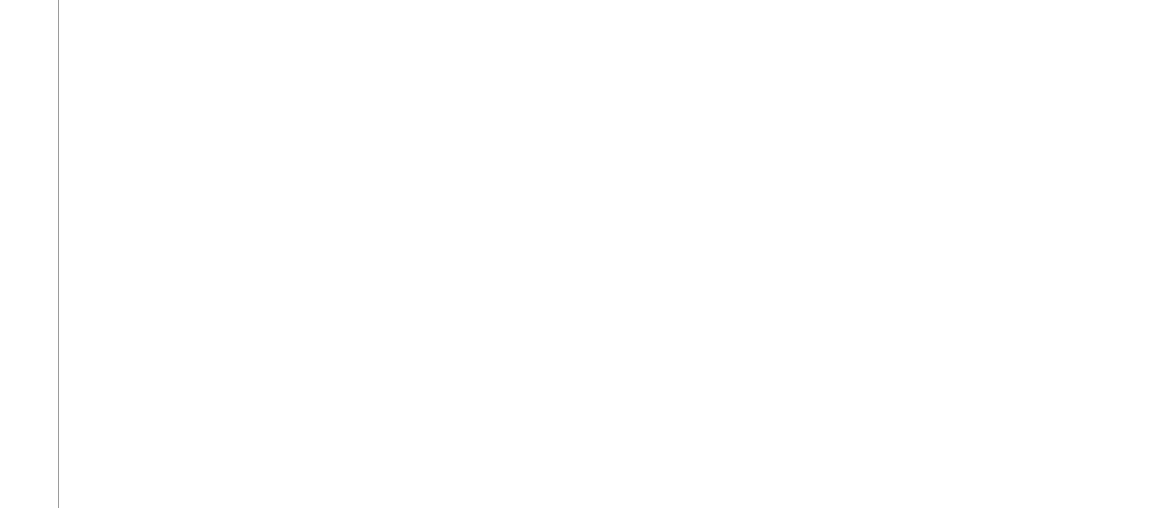 scroll, scrollTop: 1545, scrollLeft: 0, axis: vertical 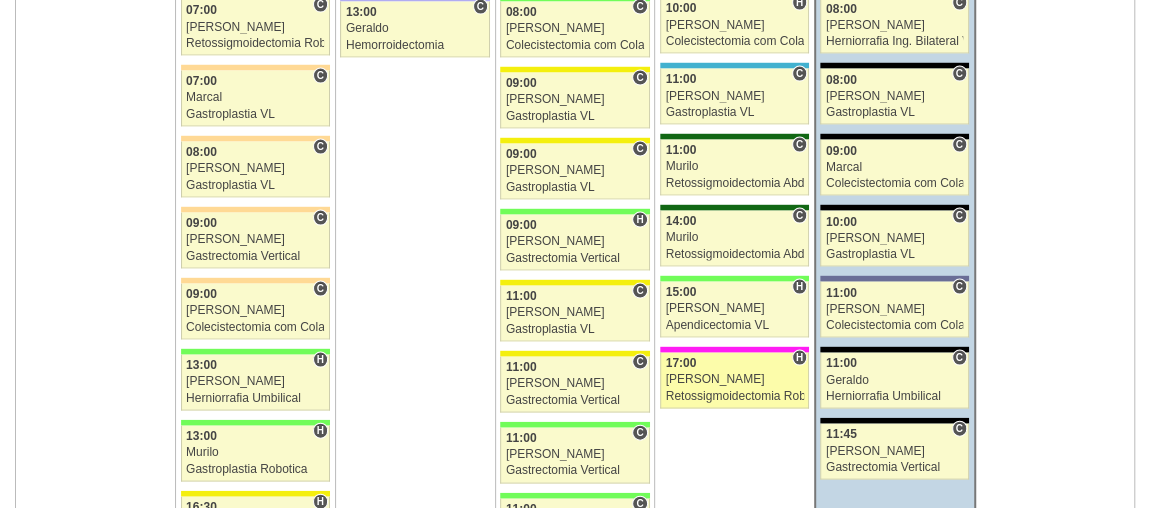 click on "[PERSON_NAME]" at bounding box center [735, 379] 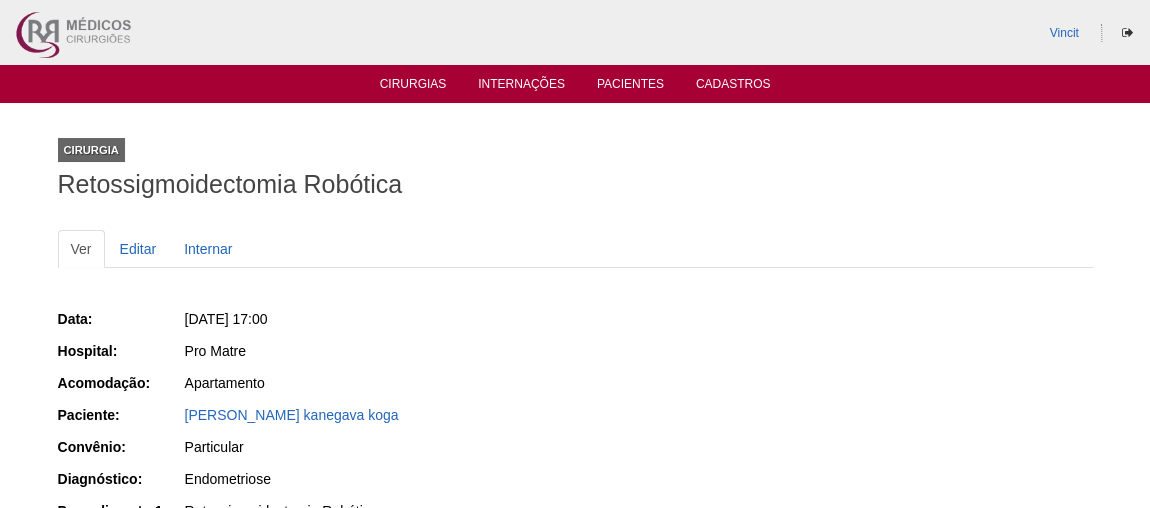 scroll, scrollTop: 272, scrollLeft: 0, axis: vertical 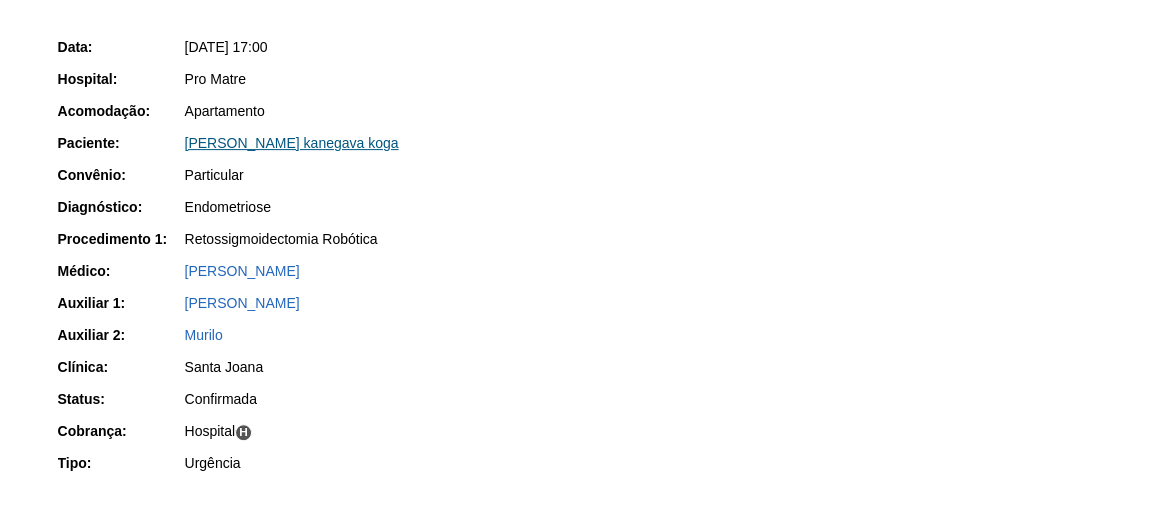 click on "Flávia kaori kanegava koga" at bounding box center (292, 143) 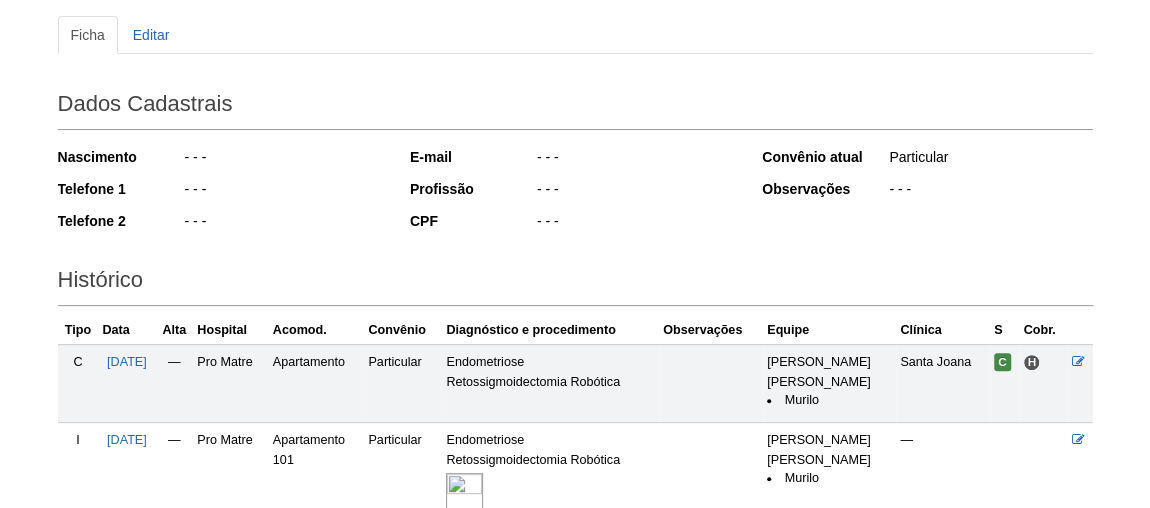 scroll, scrollTop: 0, scrollLeft: 0, axis: both 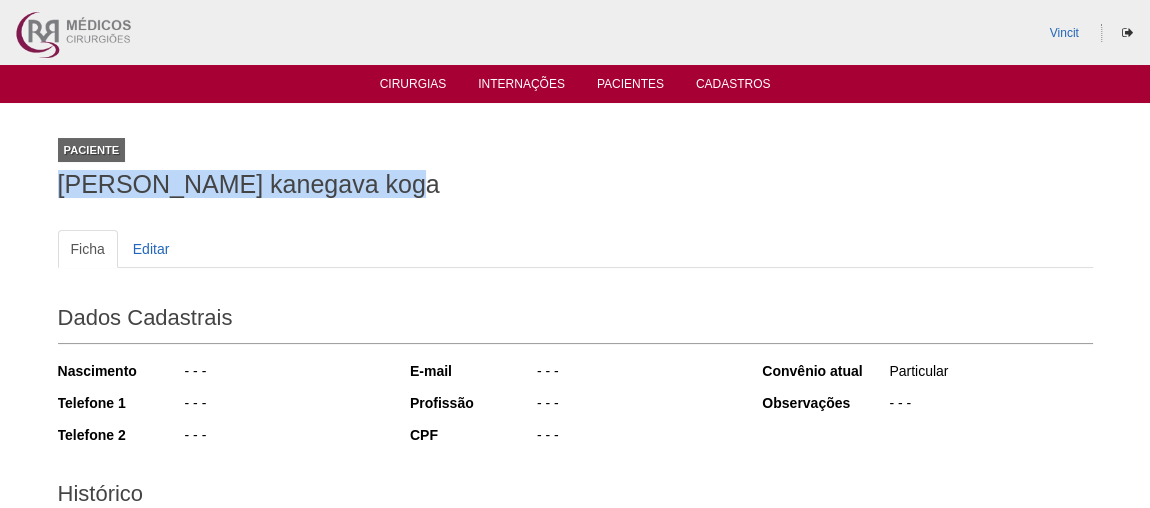 drag, startPoint x: 400, startPoint y: 171, endPoint x: 169, endPoint y: 194, distance: 232.1422 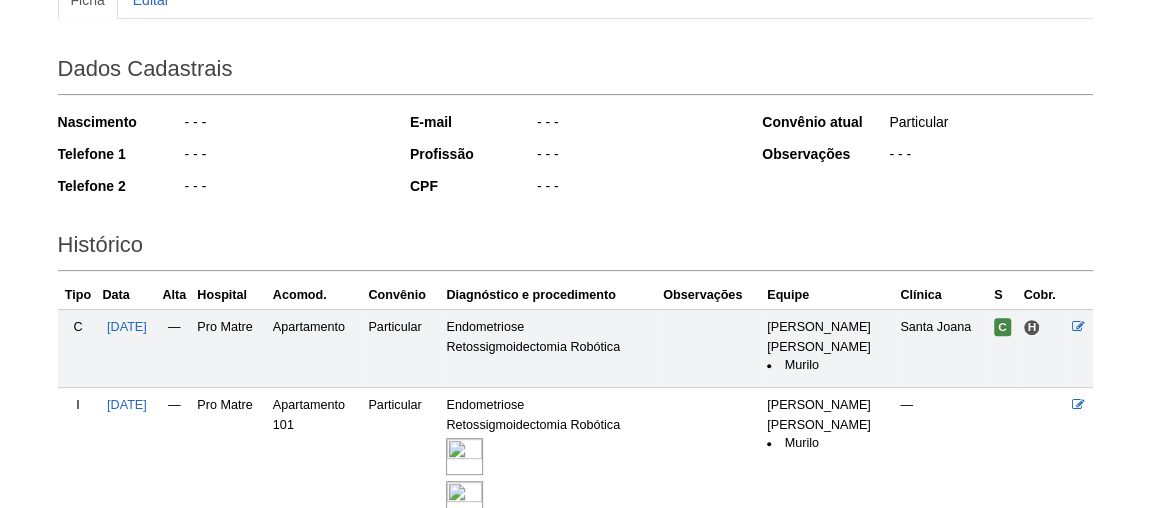 scroll, scrollTop: 476, scrollLeft: 0, axis: vertical 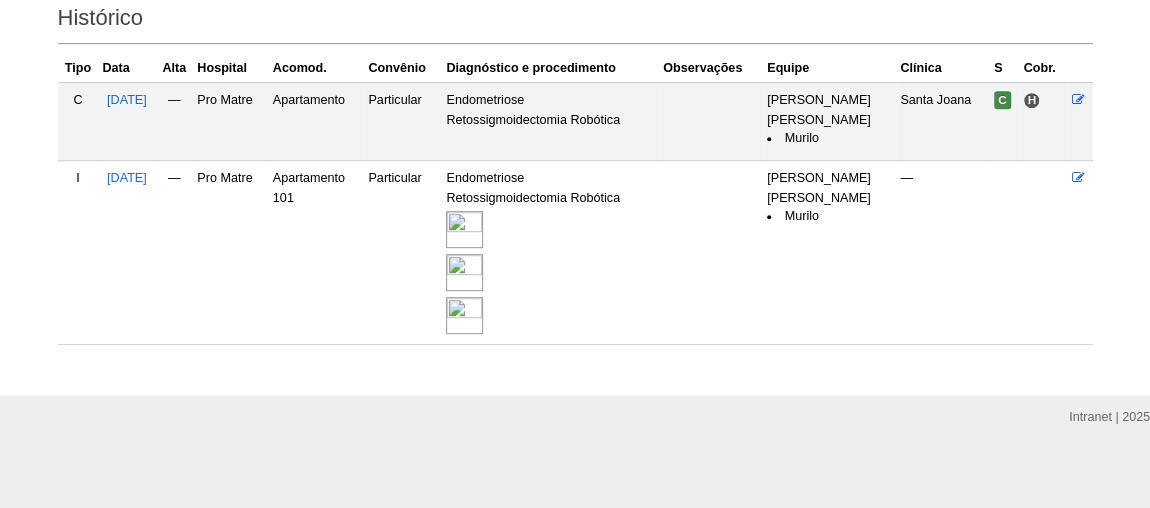 click at bounding box center [464, 229] 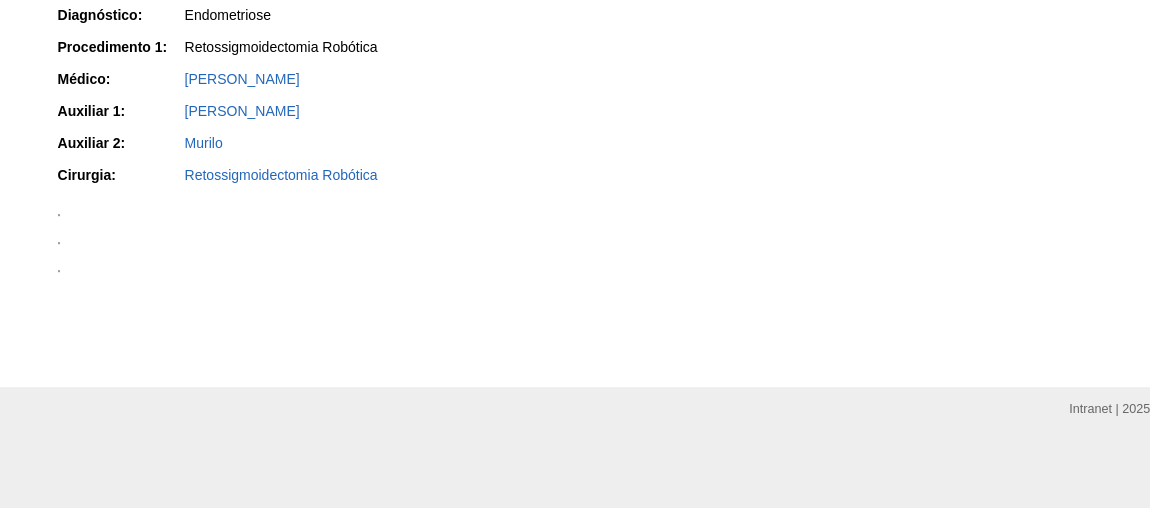 scroll, scrollTop: 1909, scrollLeft: 0, axis: vertical 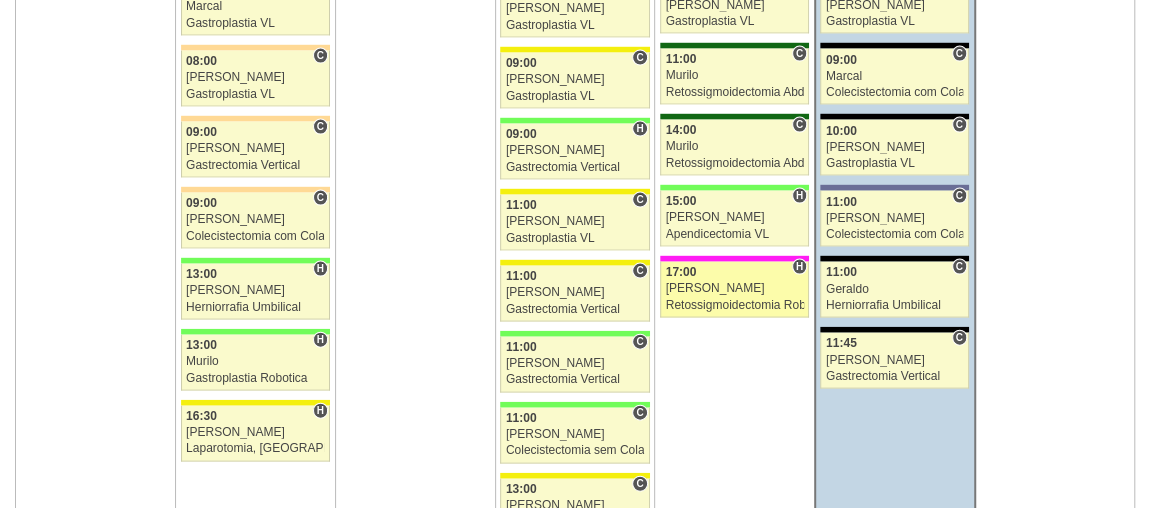 click on "[PERSON_NAME]" at bounding box center (735, 288) 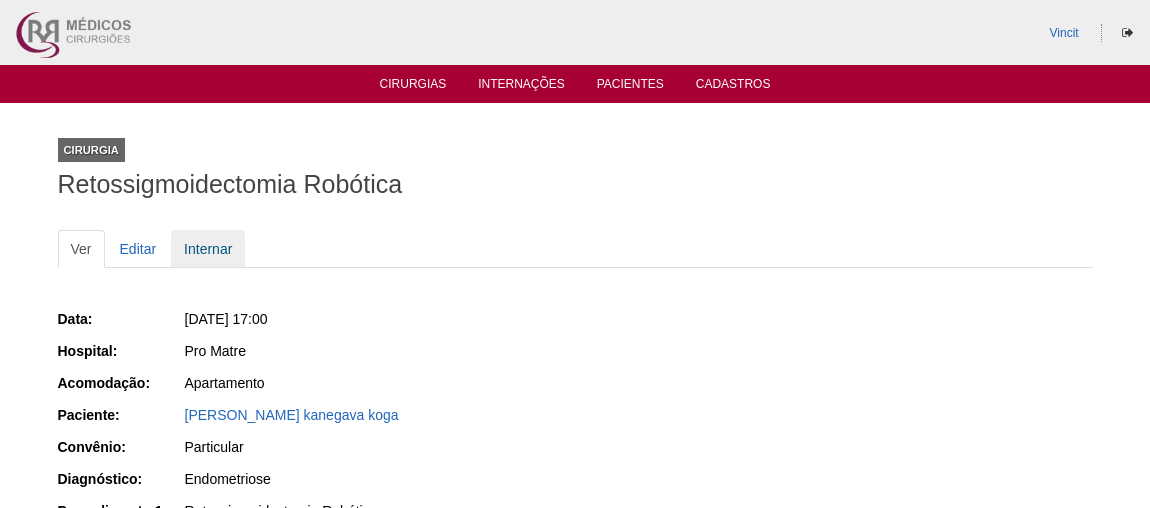 scroll, scrollTop: 0, scrollLeft: 0, axis: both 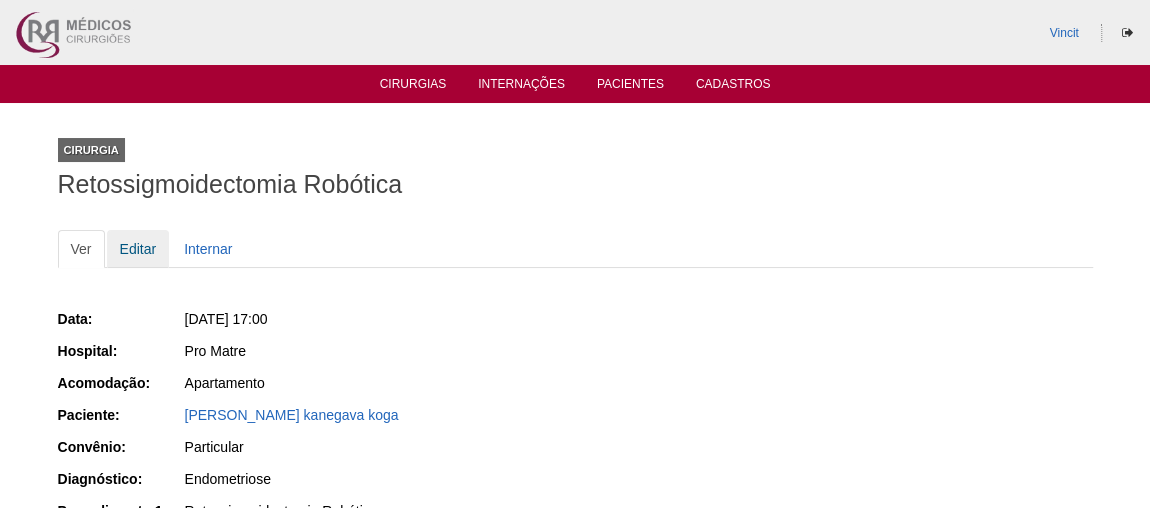 click on "Editar" at bounding box center [138, 249] 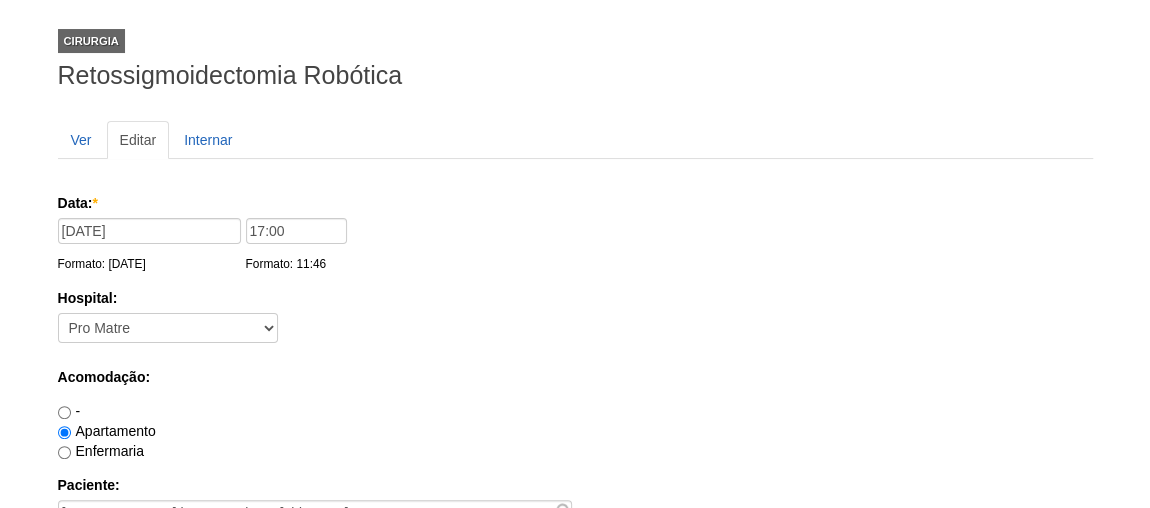 scroll, scrollTop: 0, scrollLeft: 0, axis: both 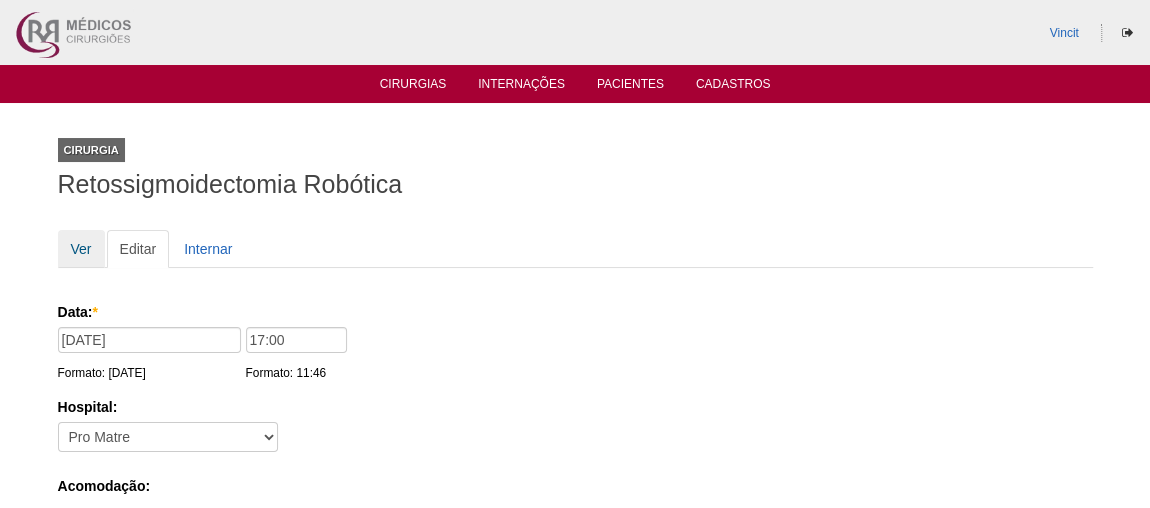 click on "Ver" at bounding box center [81, 249] 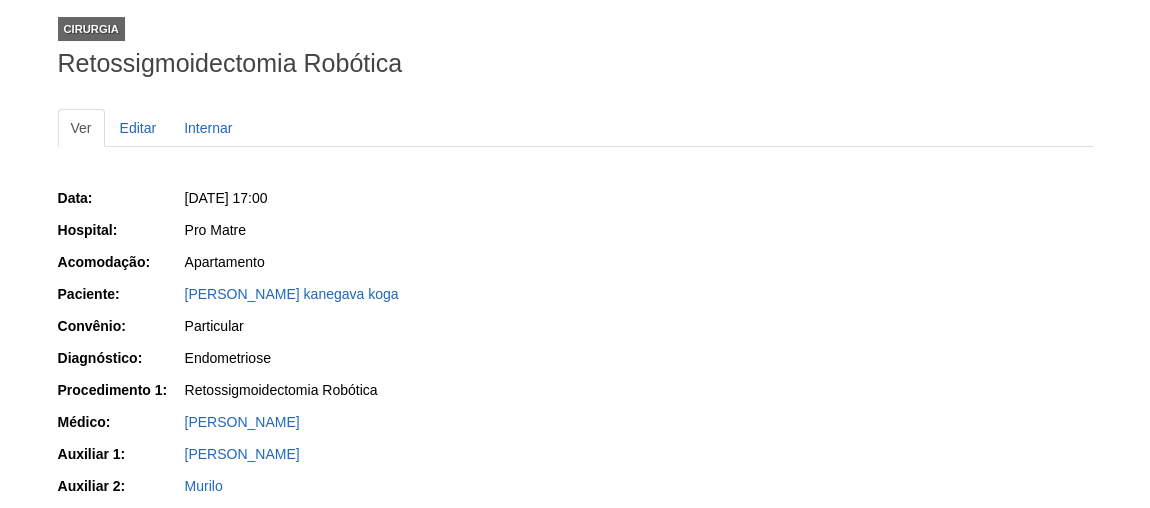 scroll, scrollTop: 272, scrollLeft: 0, axis: vertical 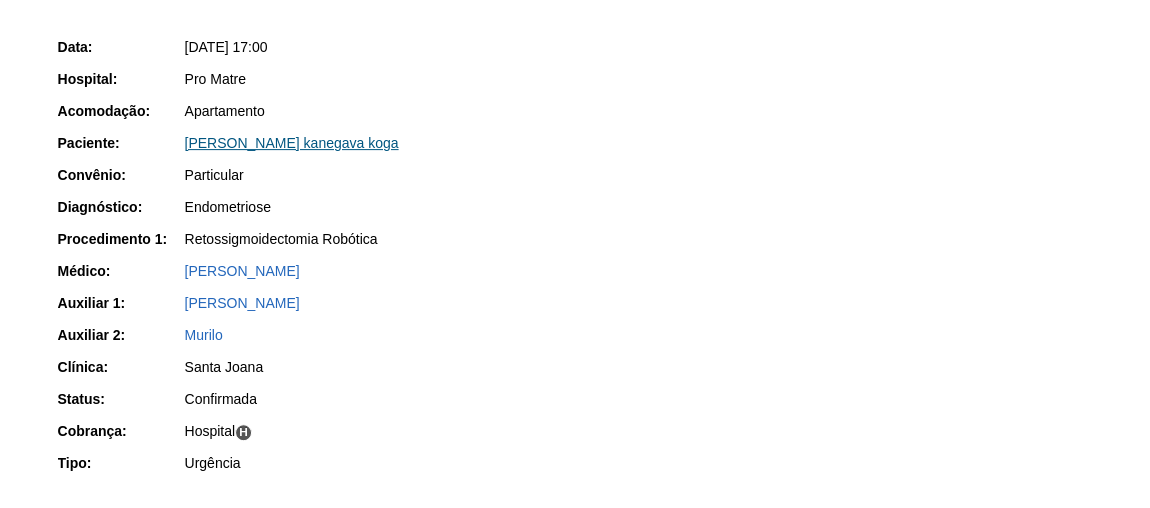 click on "Flávia kaori kanegava koga" at bounding box center [292, 143] 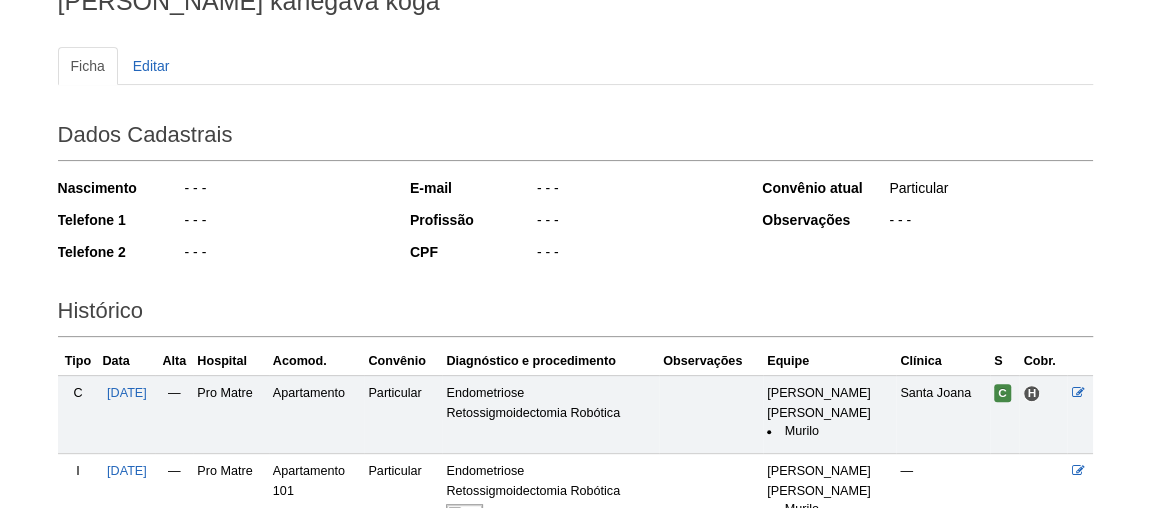 scroll, scrollTop: 181, scrollLeft: 0, axis: vertical 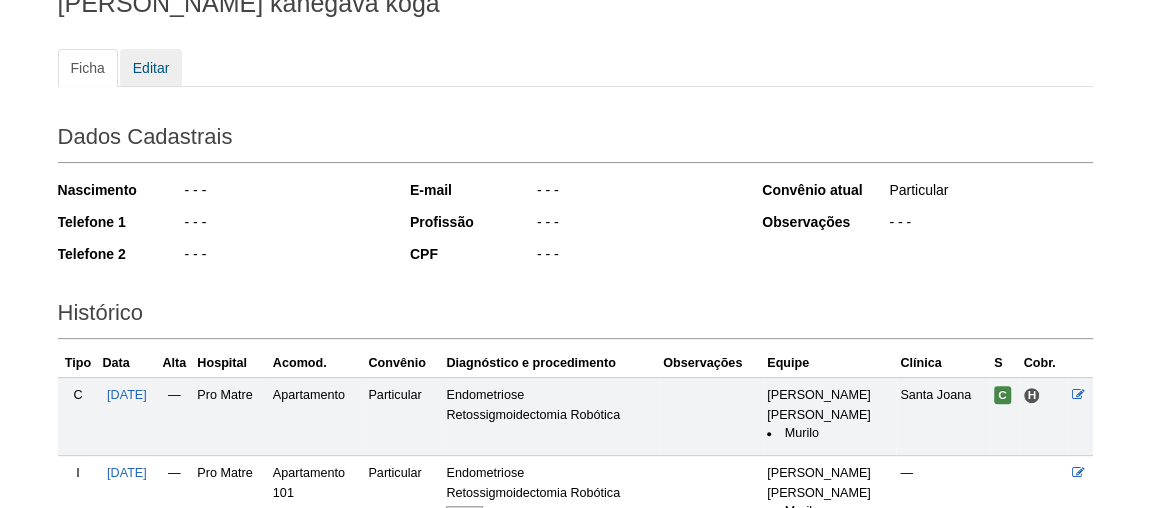 click on "Editar" at bounding box center [151, 68] 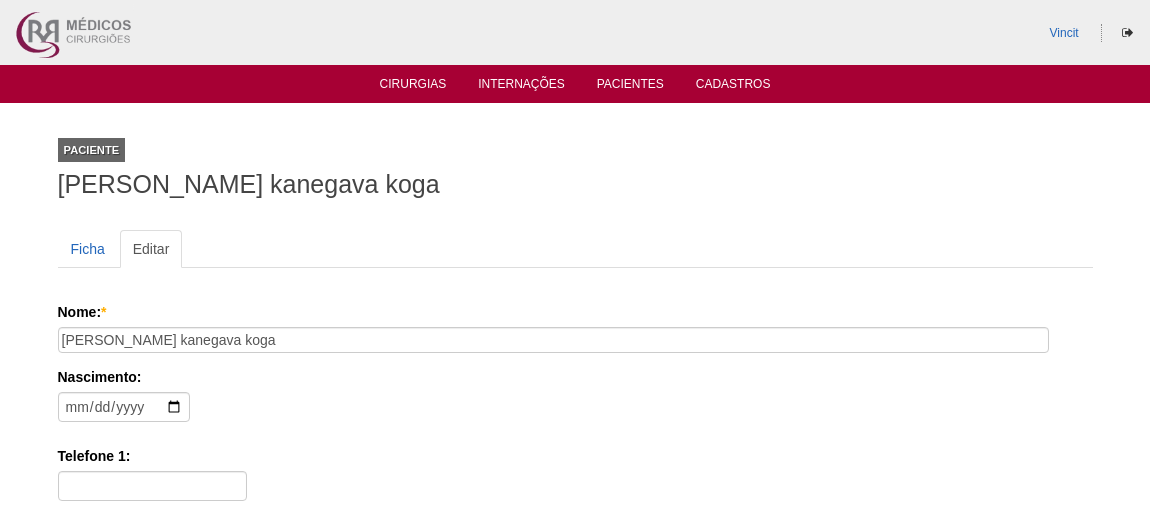 scroll, scrollTop: 0, scrollLeft: 0, axis: both 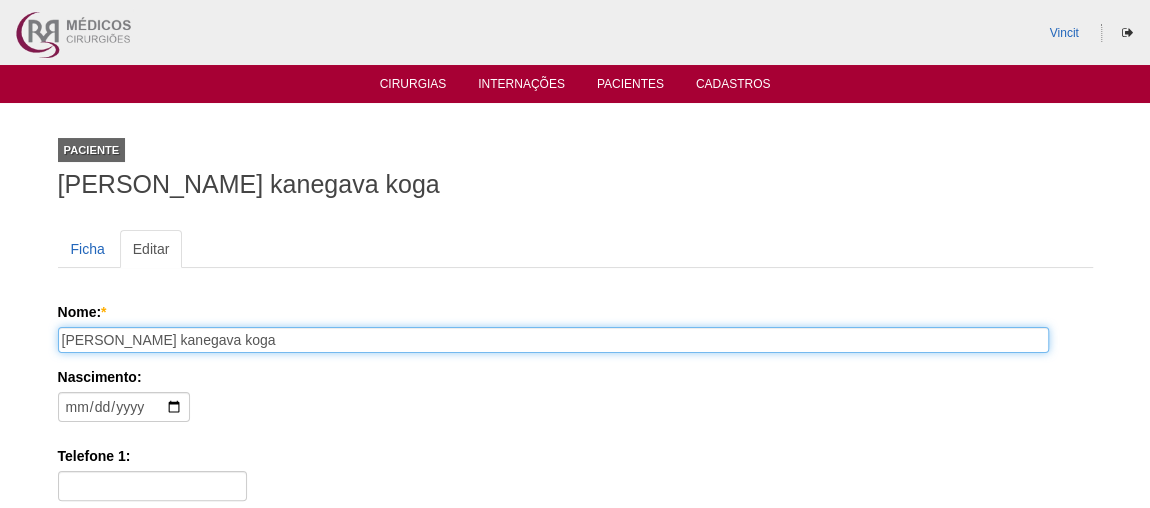 click on "[PERSON_NAME] kanegava koga" at bounding box center (553, 340) 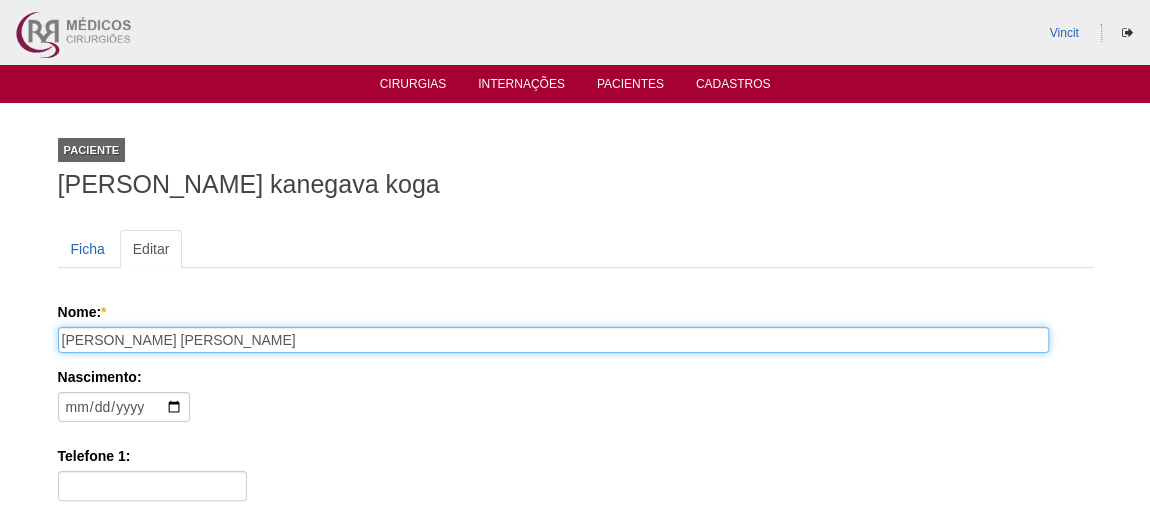 type on "[PERSON_NAME] [PERSON_NAME]" 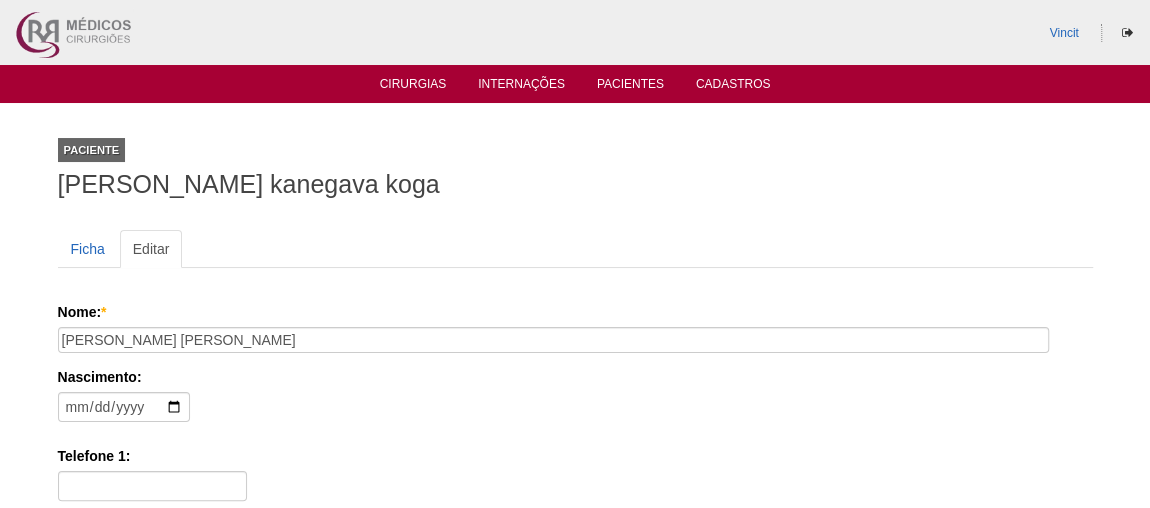 drag, startPoint x: 258, startPoint y: 262, endPoint x: 256, endPoint y: 276, distance: 14.142136 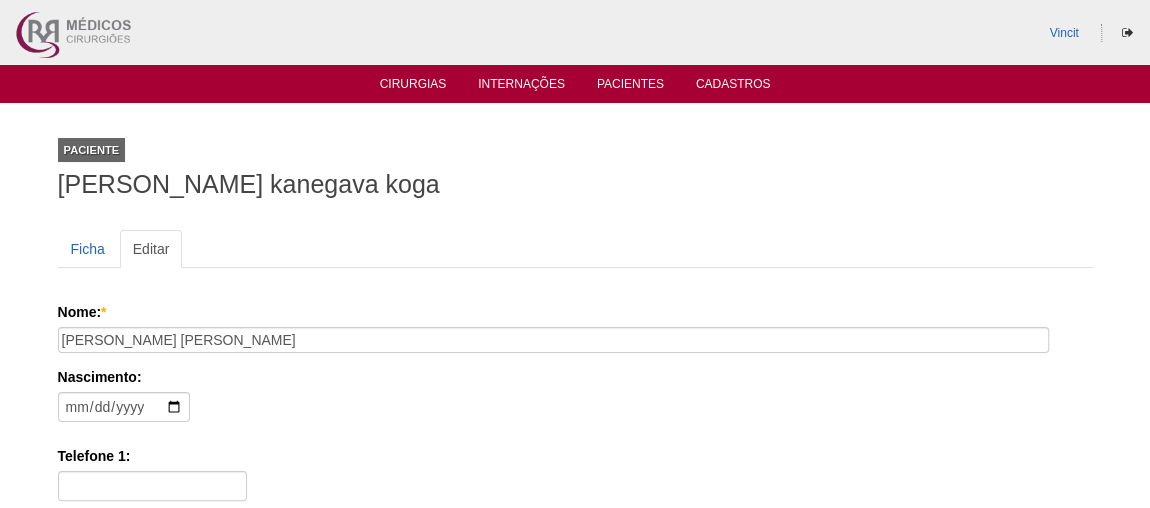 click on "Ficha
Editar" at bounding box center (575, 249) 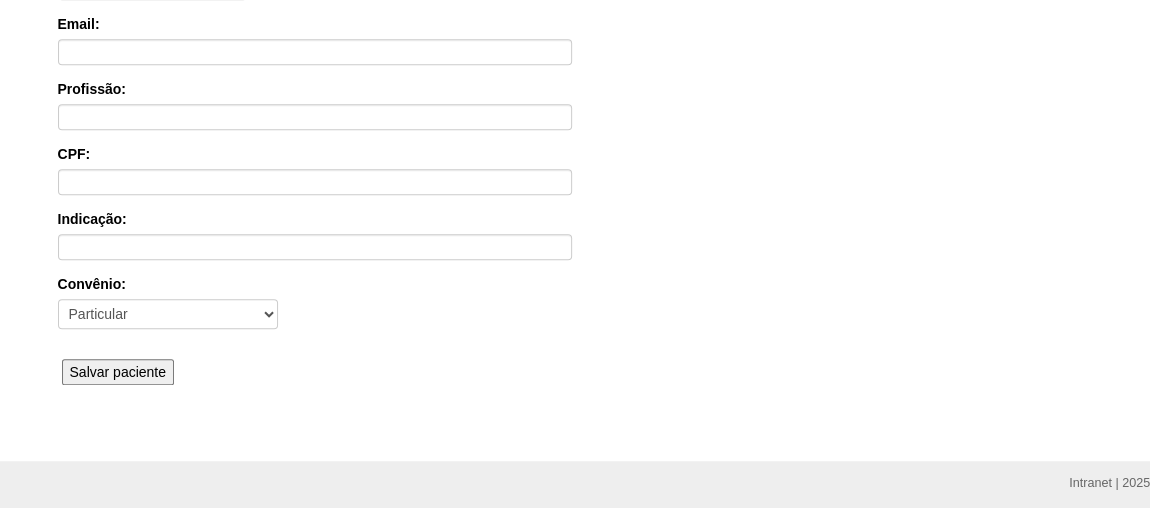 scroll, scrollTop: 703, scrollLeft: 0, axis: vertical 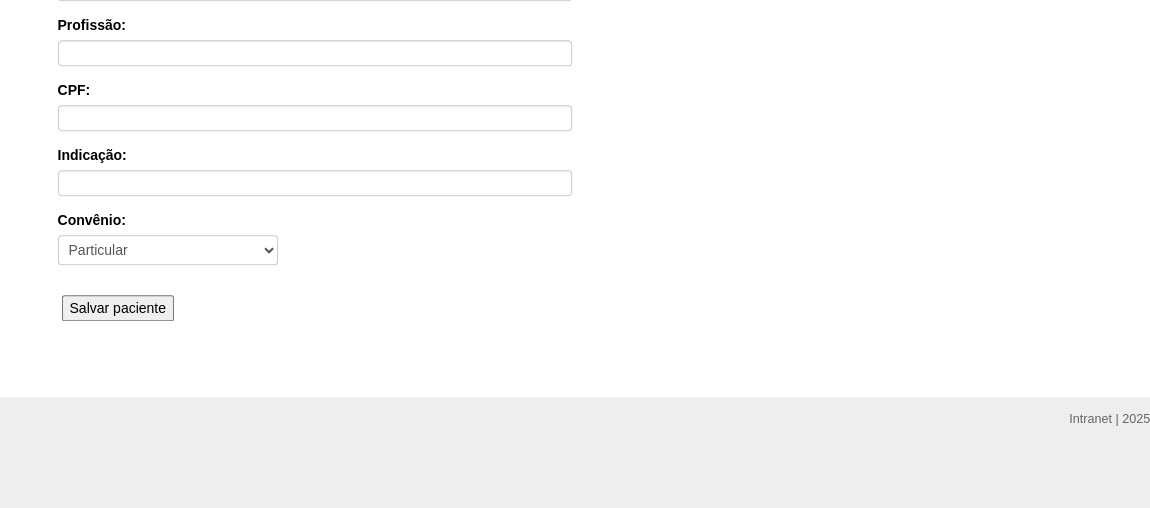 click on "Salvar paciente" at bounding box center (118, 308) 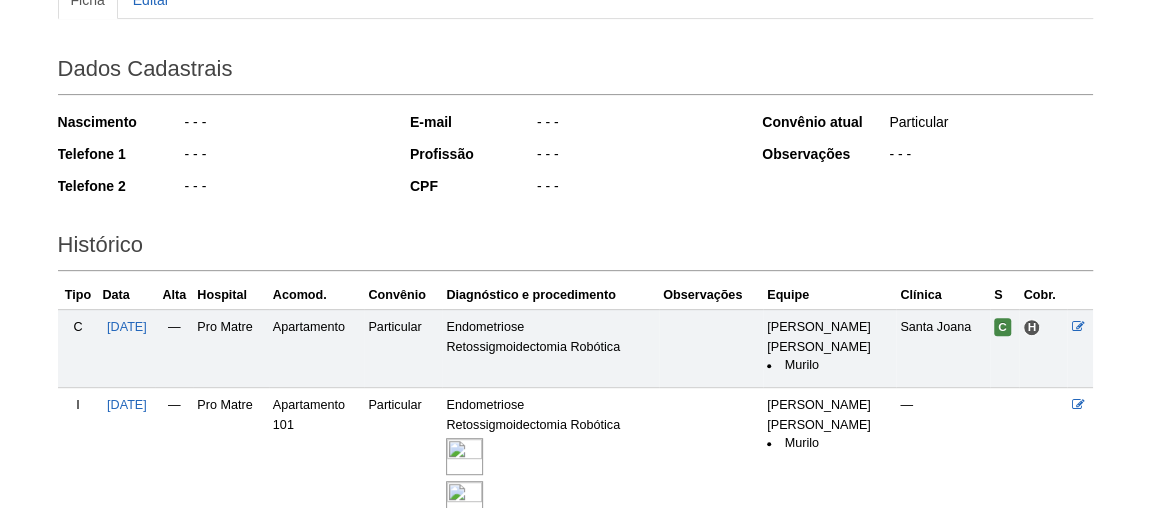 scroll, scrollTop: 0, scrollLeft: 0, axis: both 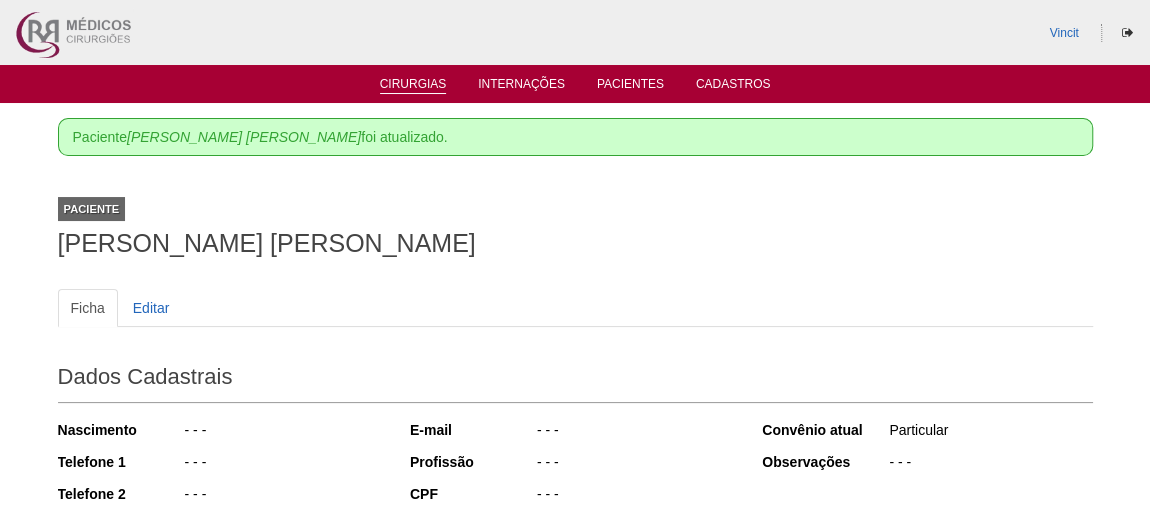 click on "Cirurgias" at bounding box center (413, 85) 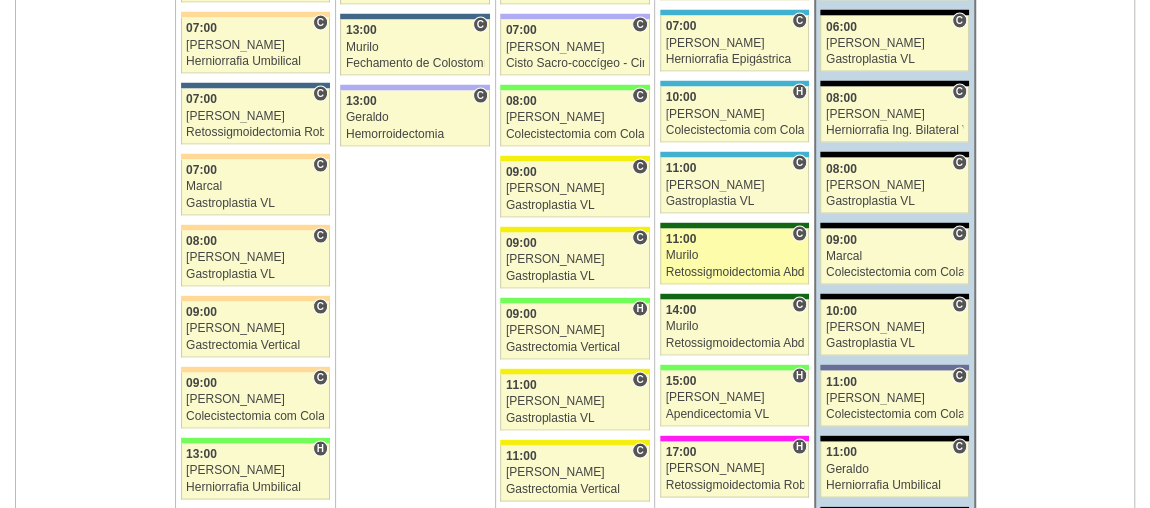 scroll, scrollTop: 1909, scrollLeft: 0, axis: vertical 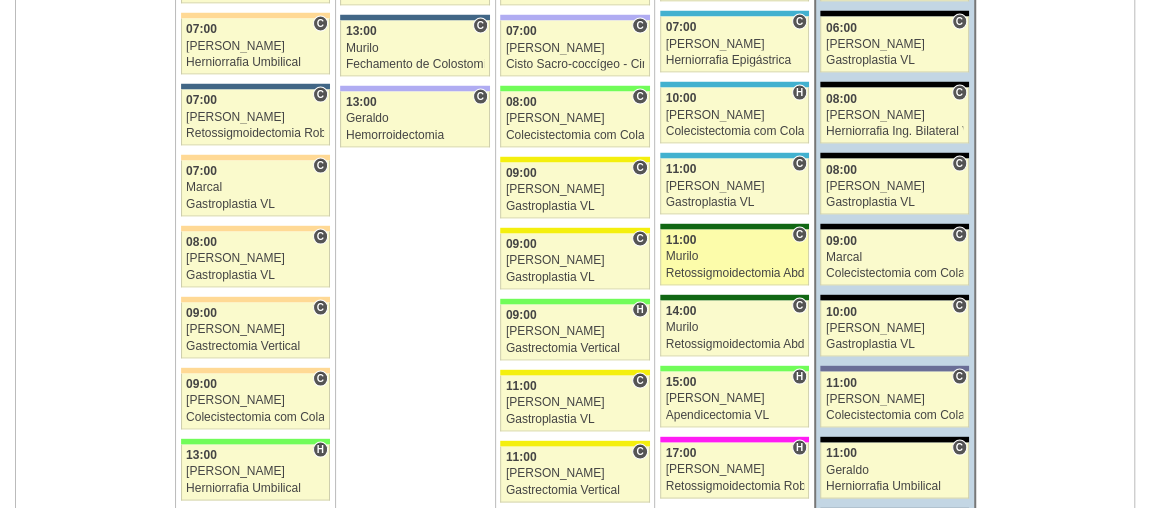 click on "Murilo" at bounding box center [735, 256] 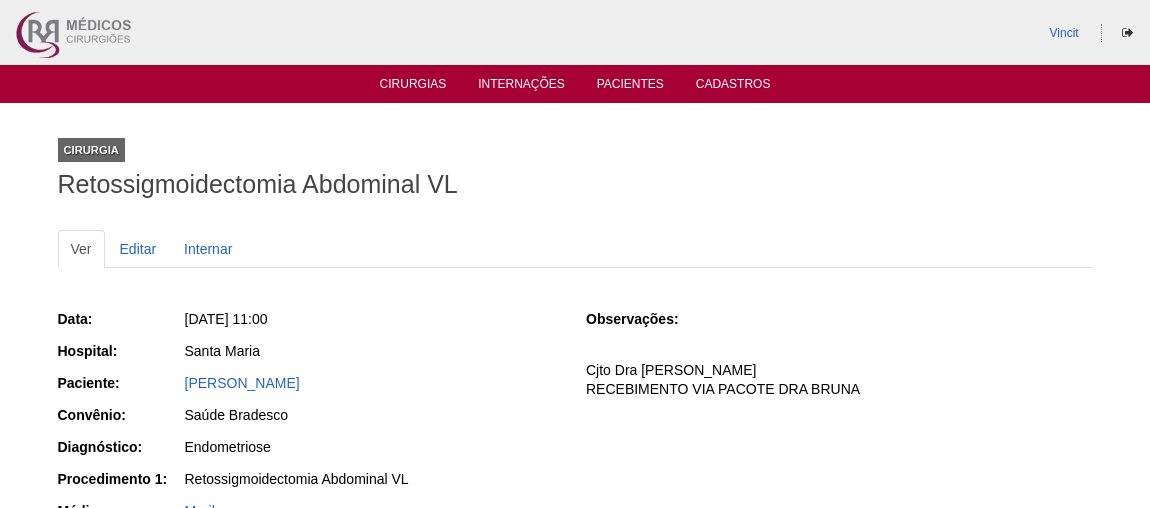 scroll, scrollTop: 0, scrollLeft: 0, axis: both 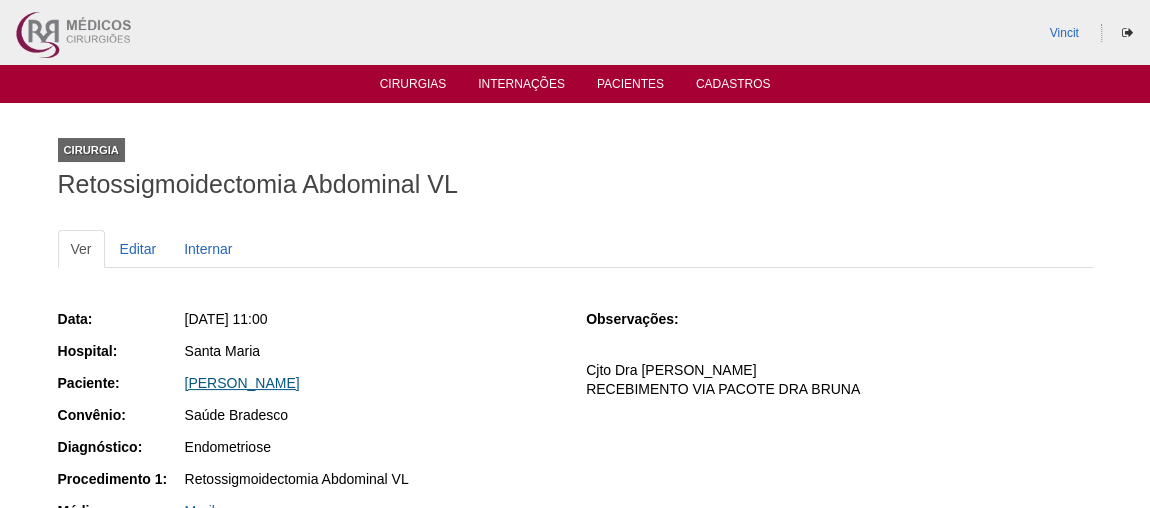 click on "[PERSON_NAME]" at bounding box center [242, 383] 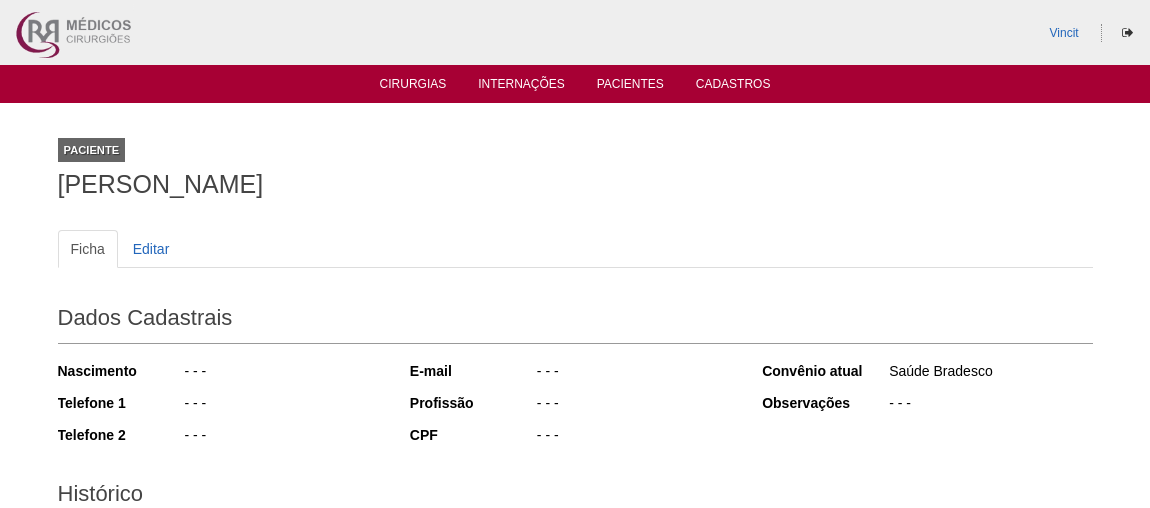 scroll, scrollTop: 0, scrollLeft: 0, axis: both 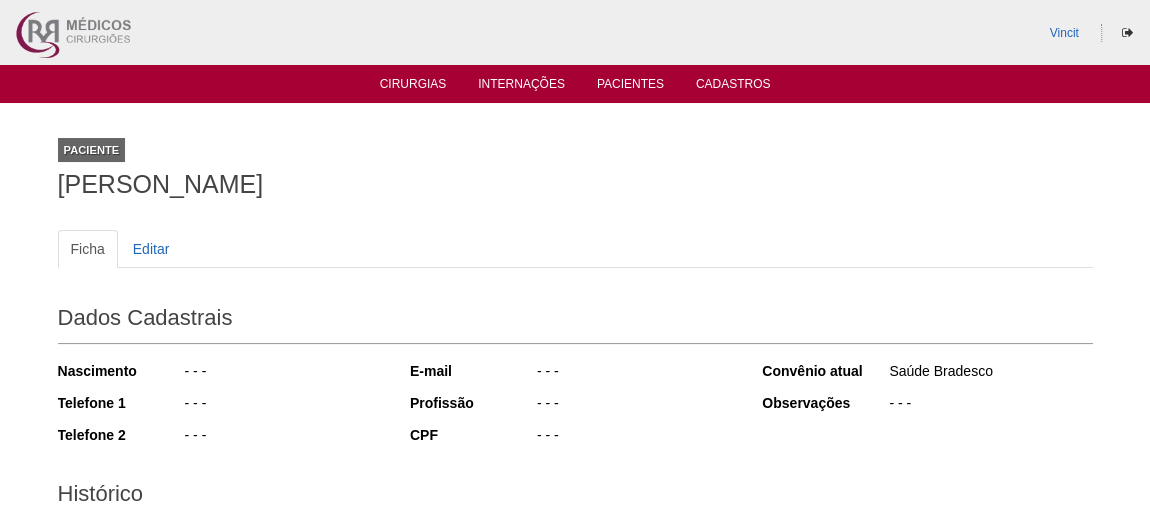 drag, startPoint x: 537, startPoint y: 179, endPoint x: 52, endPoint y: 191, distance: 485.14844 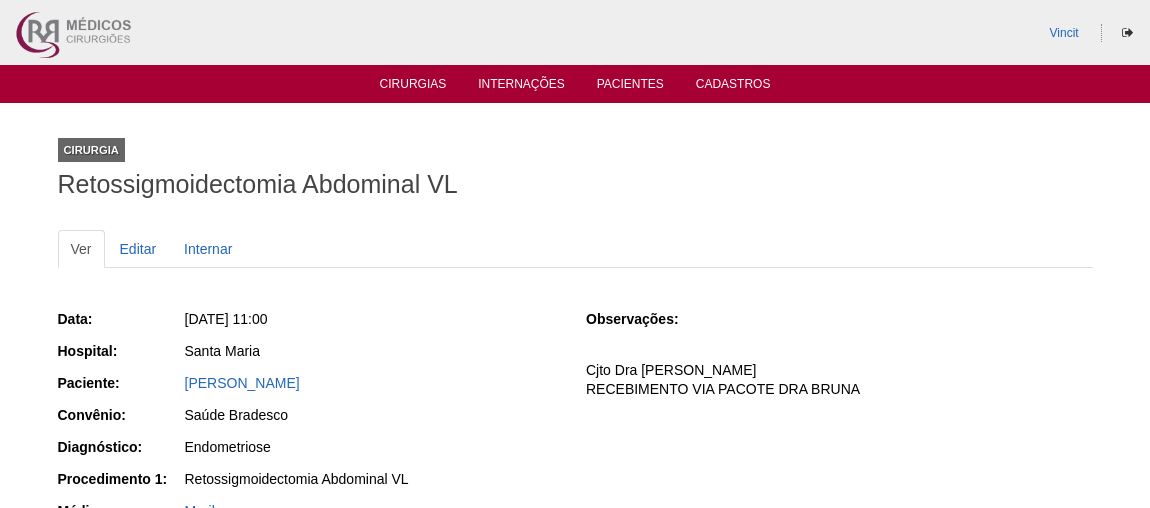 scroll, scrollTop: 0, scrollLeft: 0, axis: both 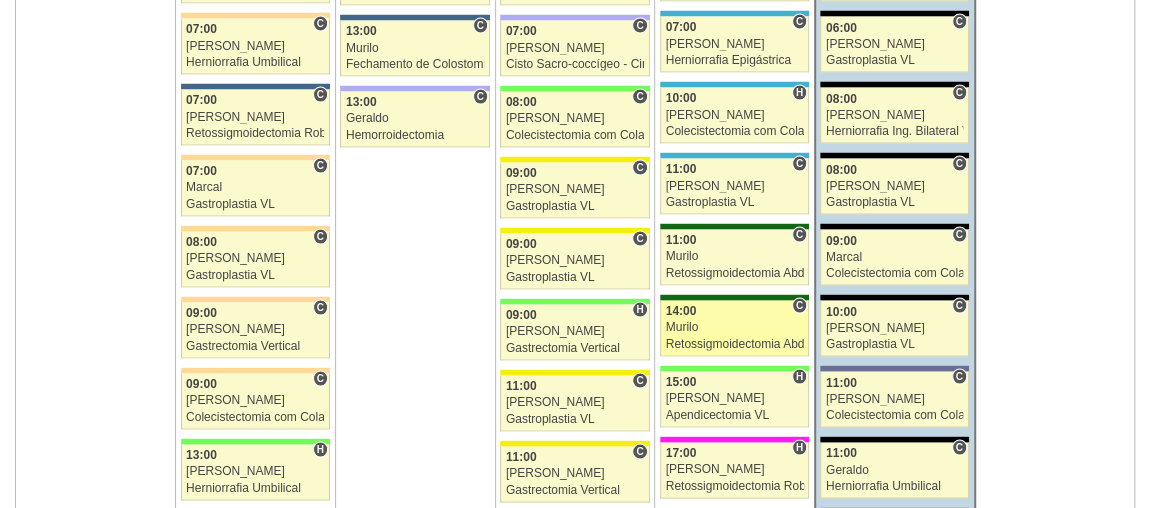 click on "Murilo" at bounding box center [735, 327] 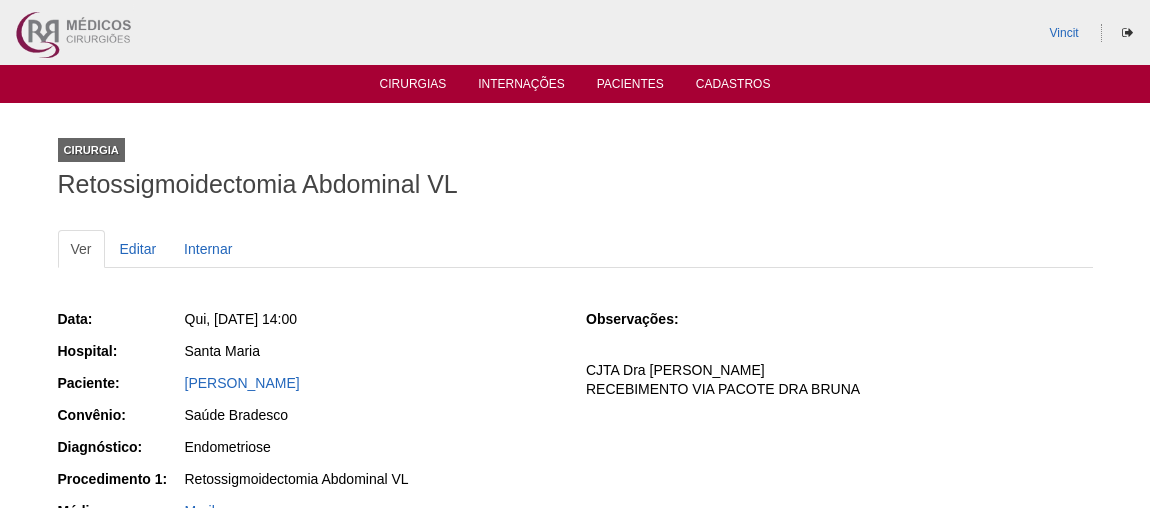 scroll, scrollTop: 0, scrollLeft: 0, axis: both 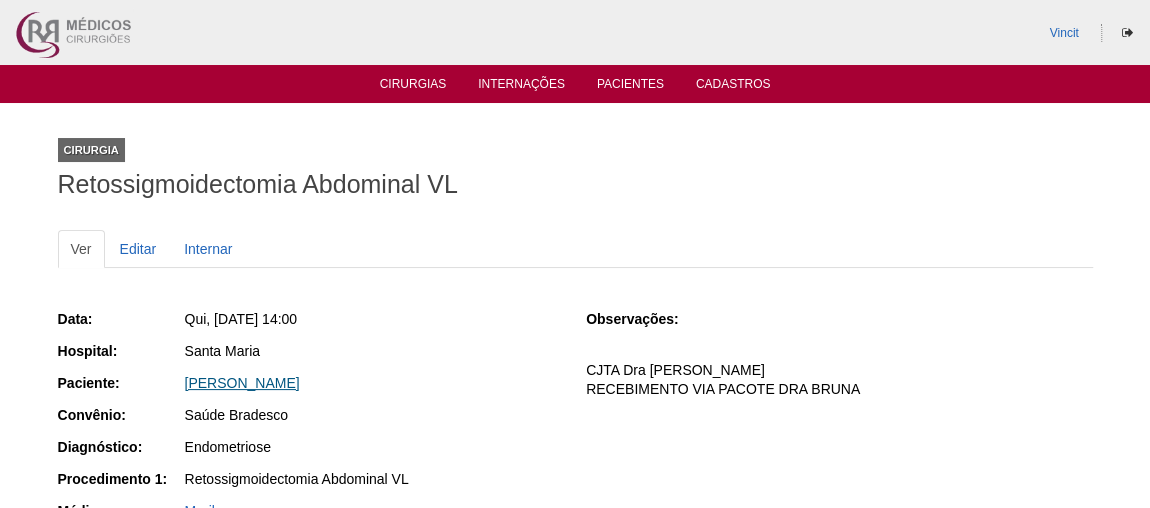 click on "[PERSON_NAME]" at bounding box center (242, 383) 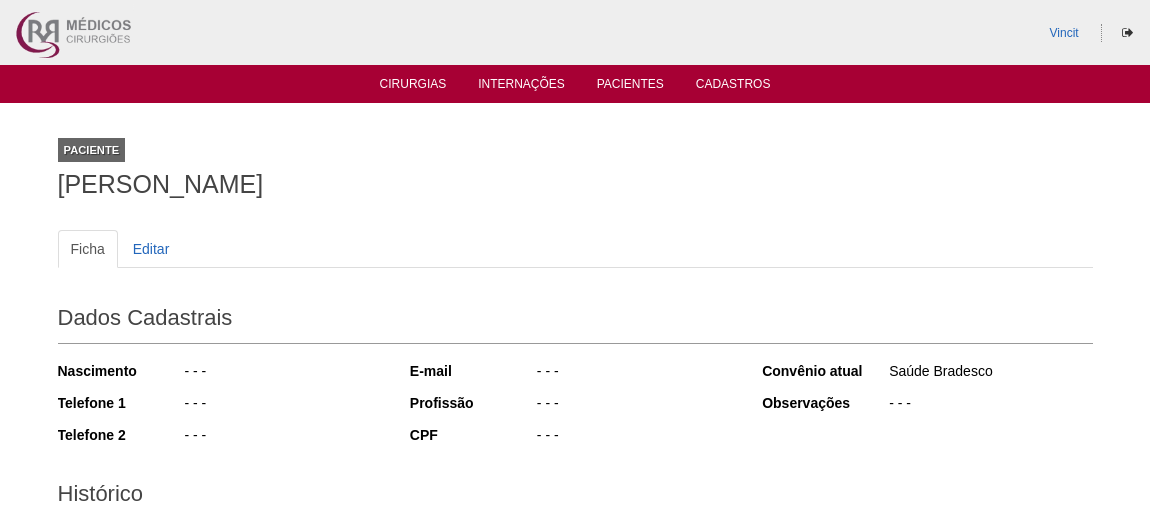 scroll, scrollTop: 0, scrollLeft: 0, axis: both 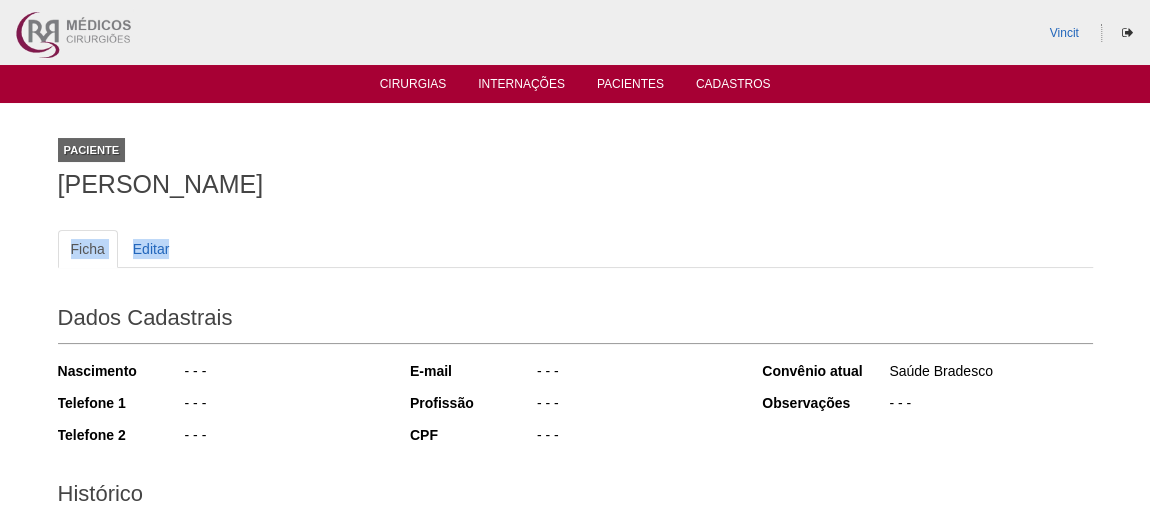 drag, startPoint x: 426, startPoint y: 217, endPoint x: 0, endPoint y: 211, distance: 426.04224 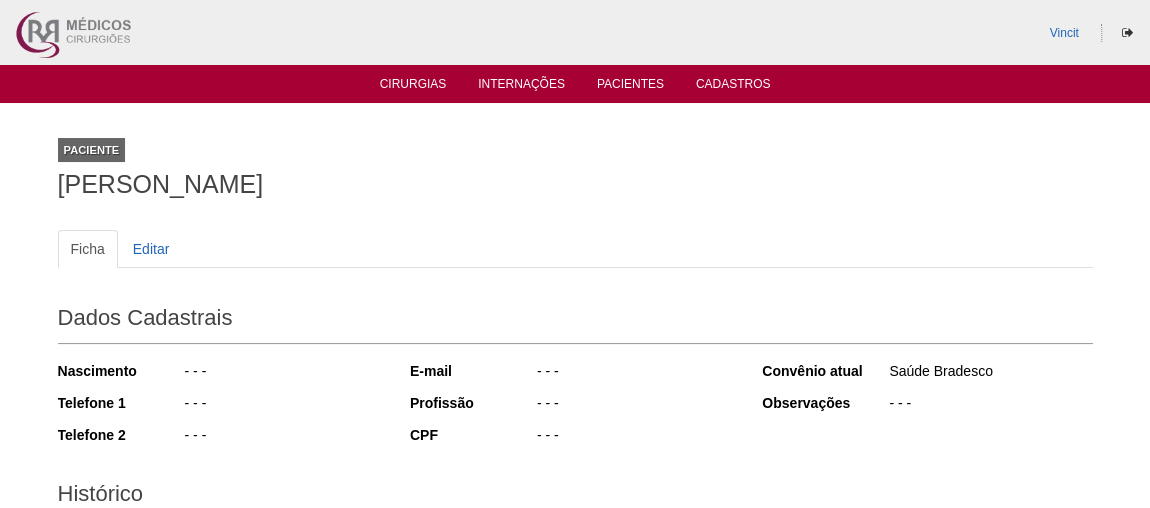 click on "Paciente
[PERSON_NAME]" at bounding box center (575, 164) 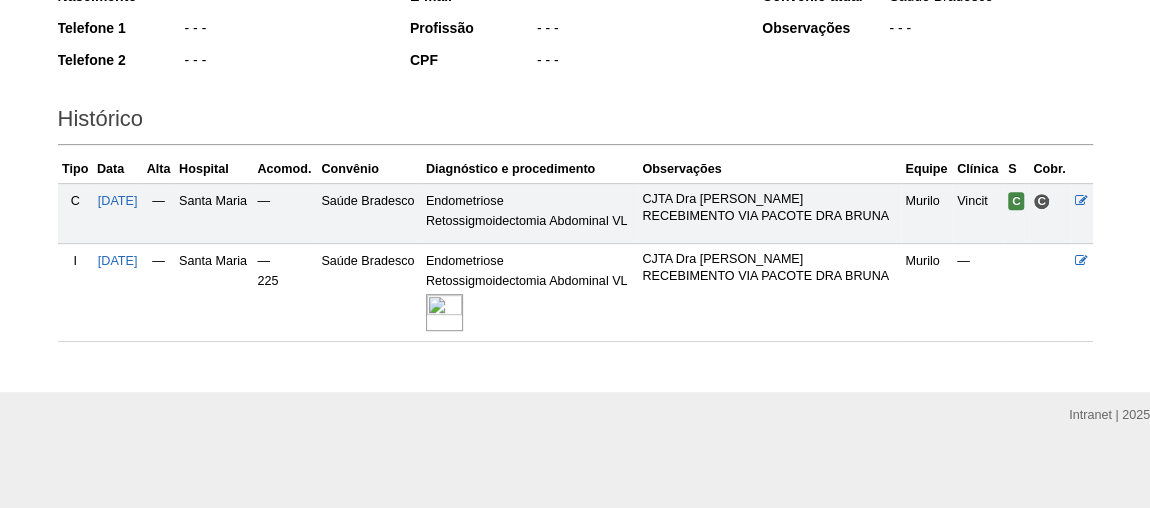 scroll, scrollTop: 0, scrollLeft: 0, axis: both 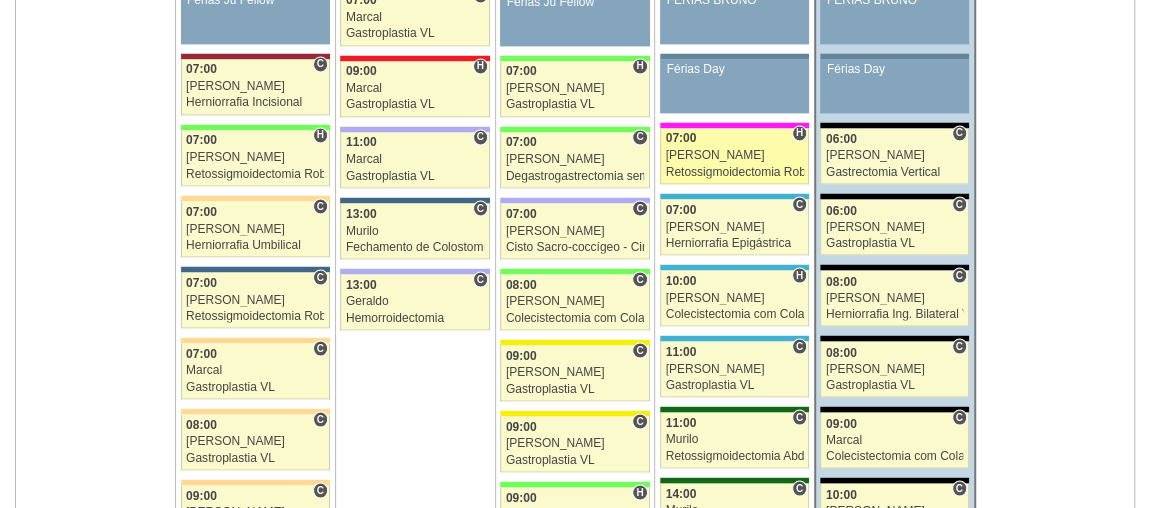 click on "[PERSON_NAME]" at bounding box center [735, 155] 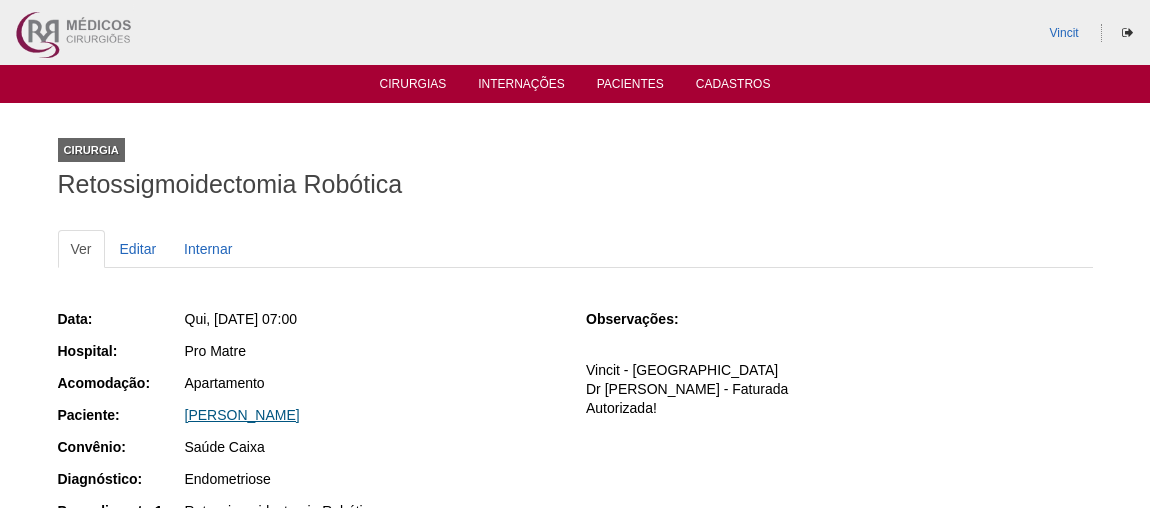 scroll, scrollTop: 0, scrollLeft: 0, axis: both 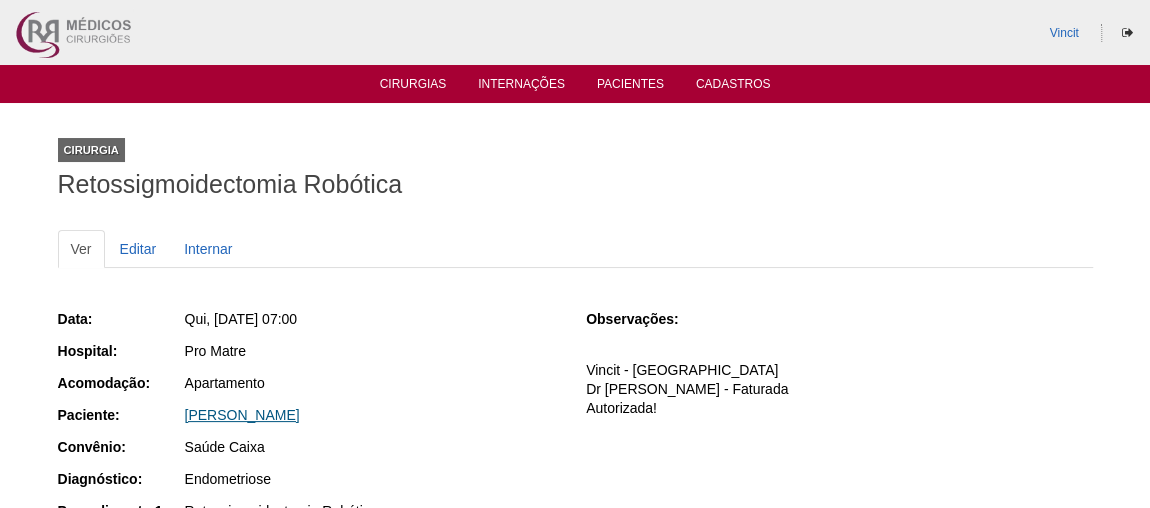 click on "GIOVANNA MADALENA BELCHIOR DE OLIVEIRA" at bounding box center [242, 415] 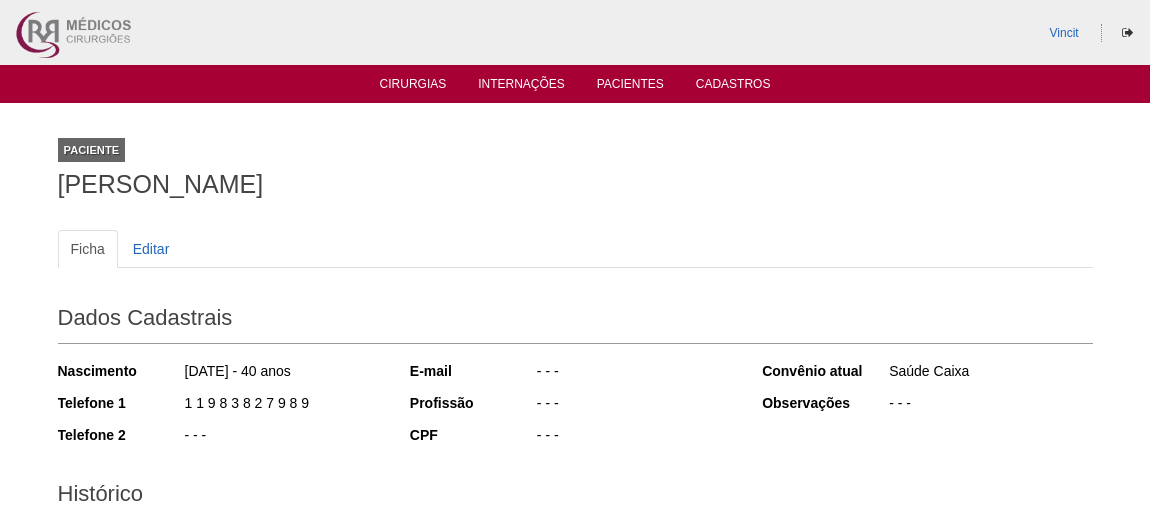 scroll, scrollTop: 0, scrollLeft: 0, axis: both 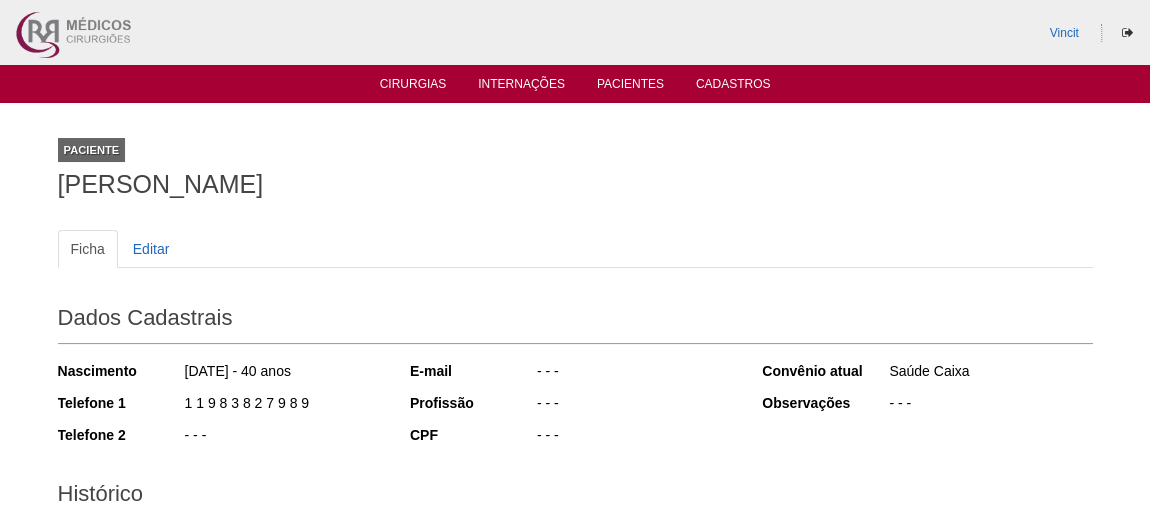 drag, startPoint x: 629, startPoint y: 194, endPoint x: 476, endPoint y: 187, distance: 153.16005 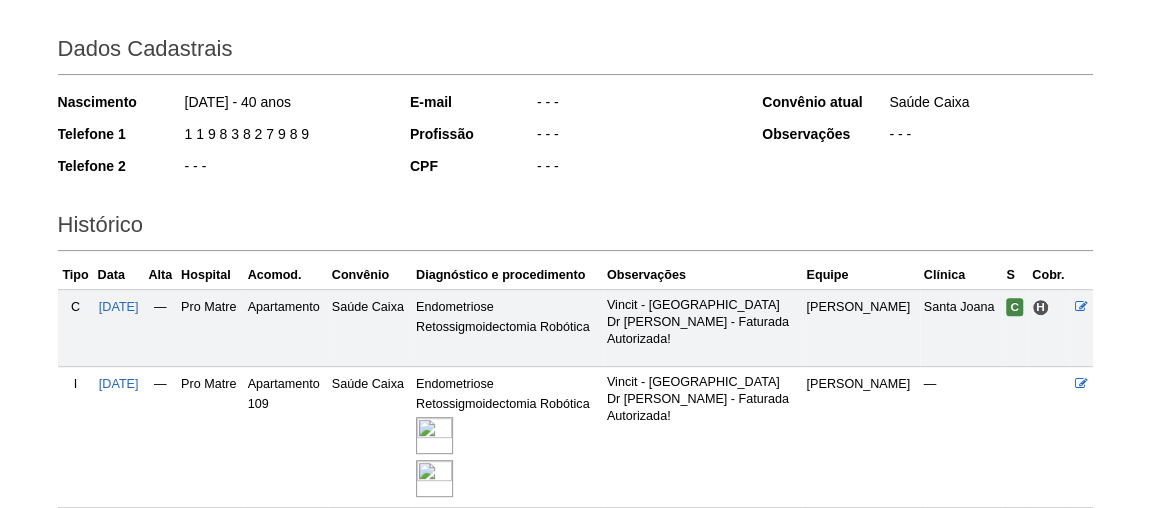 scroll, scrollTop: 434, scrollLeft: 0, axis: vertical 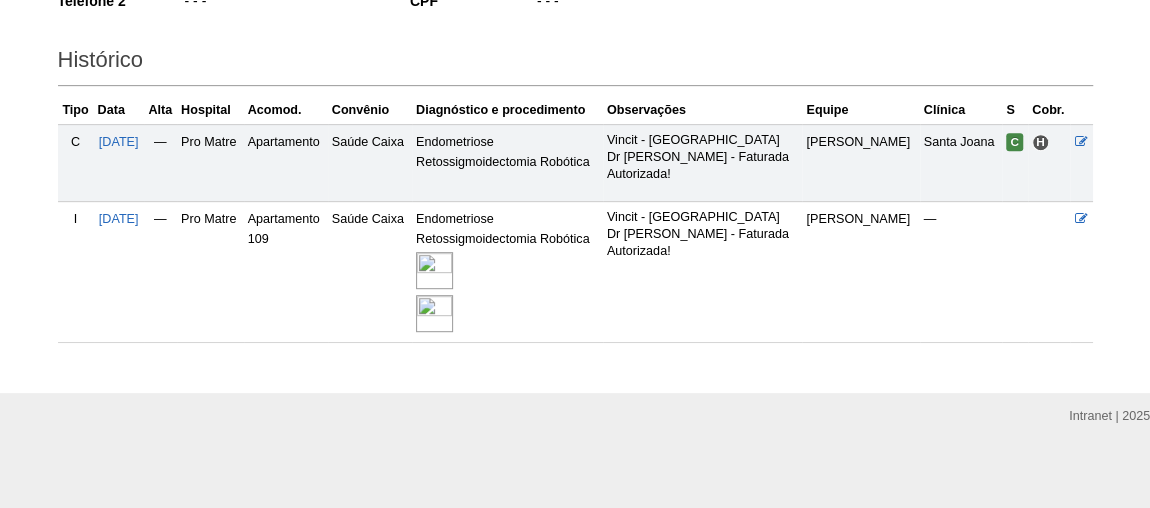drag, startPoint x: 896, startPoint y: 44, endPoint x: 881, endPoint y: 51, distance: 16.552946 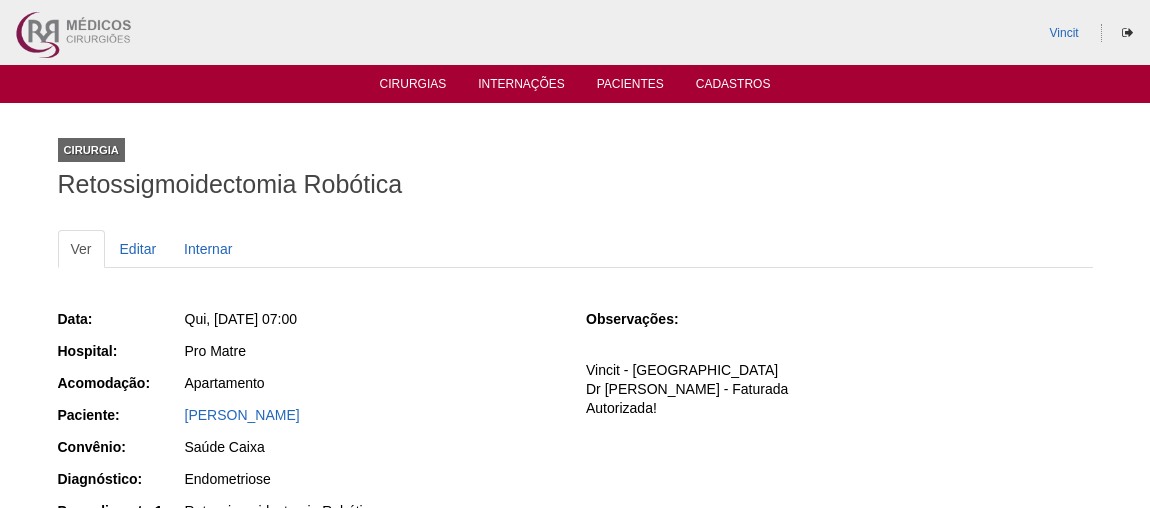 scroll, scrollTop: 0, scrollLeft: 0, axis: both 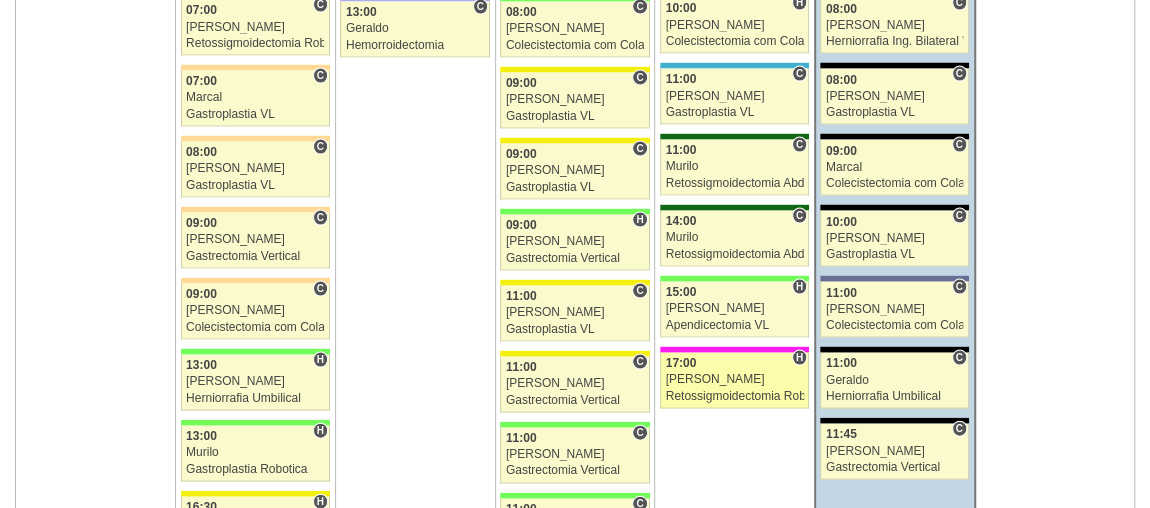 click on "17:00" at bounding box center (735, 363) 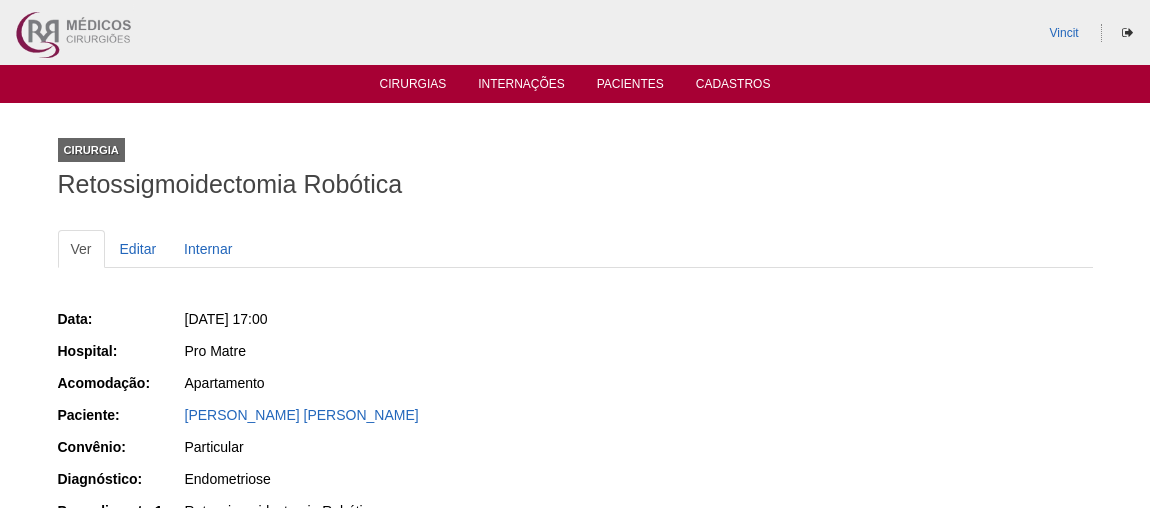 scroll, scrollTop: 0, scrollLeft: 0, axis: both 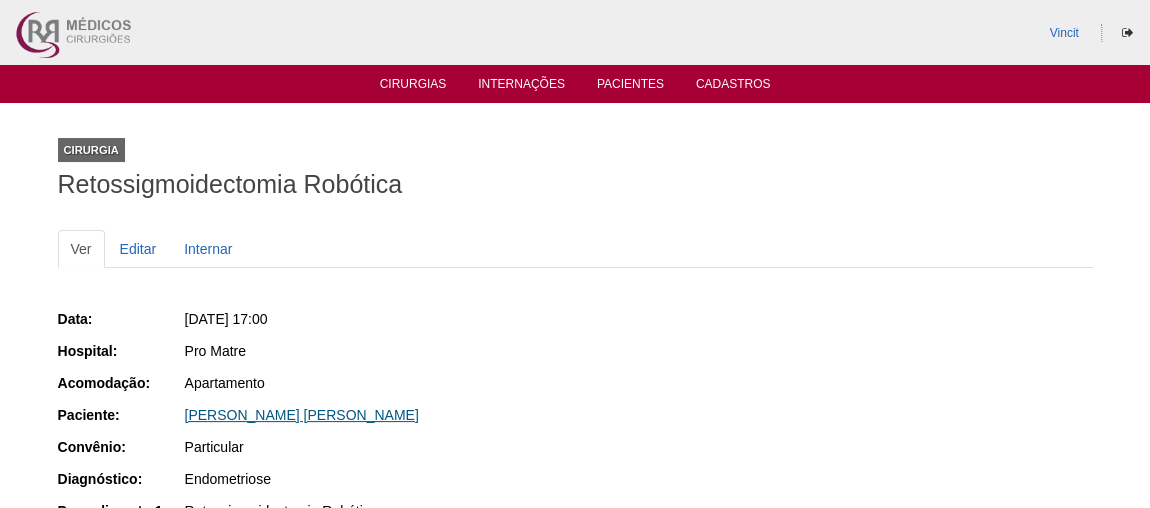 click on "FLAVIA KAORI KANEGAVA KOGA" at bounding box center [302, 415] 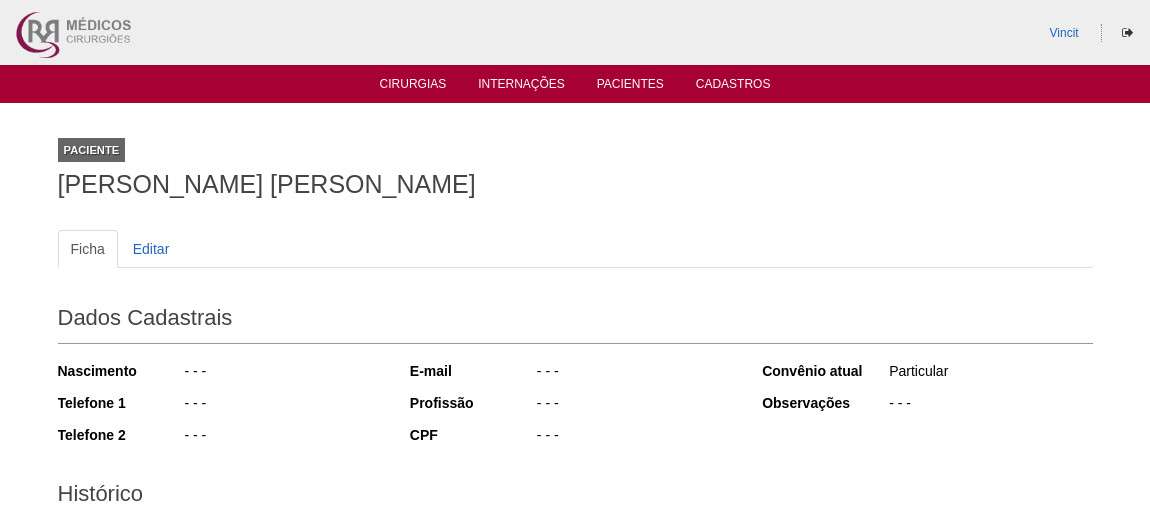 scroll, scrollTop: 0, scrollLeft: 0, axis: both 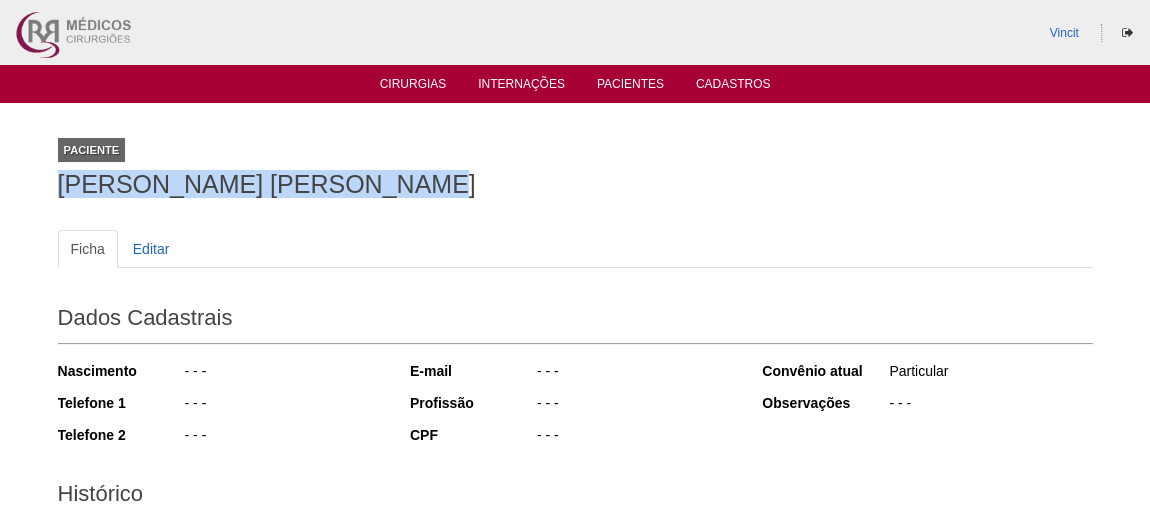 click on "Paciente
FLAVIA KAORI KANEGAVA KOGA
Ficha
Editar
Dados Cadastrais
Nascimento
- - -
Telefone 1
- - -
Telefone 2
- - -
E-mail
CPF
C" at bounding box center [575, 486] 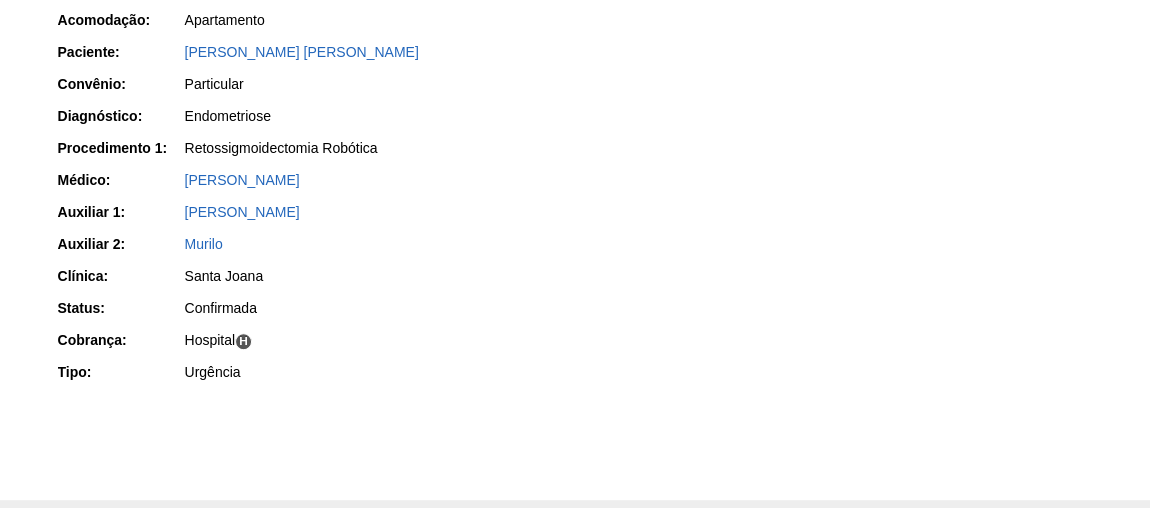scroll, scrollTop: 0, scrollLeft: 0, axis: both 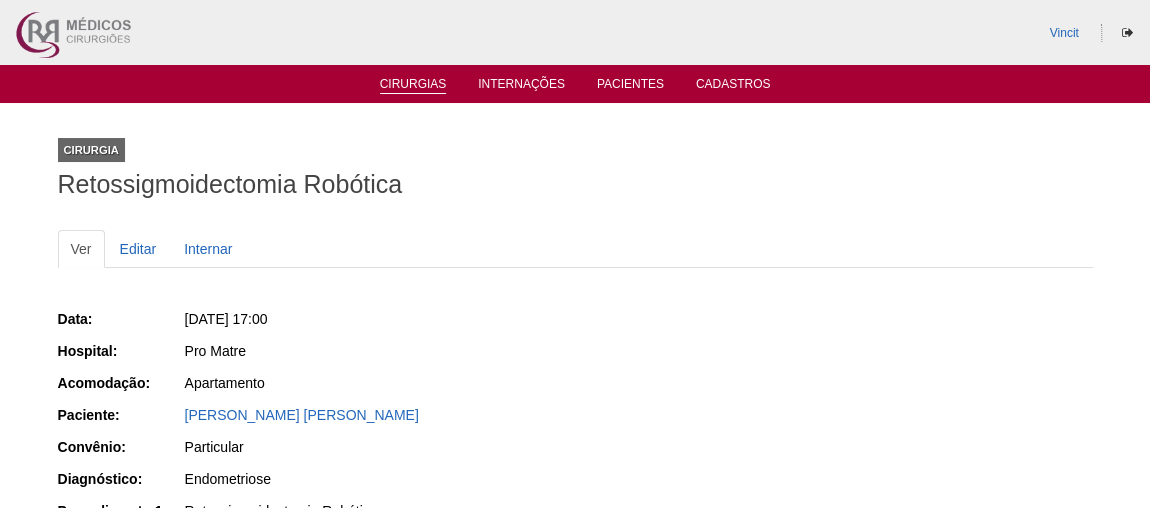 click on "Cirurgias
Internações
Pacientes
Cadastros" at bounding box center [575, 84] 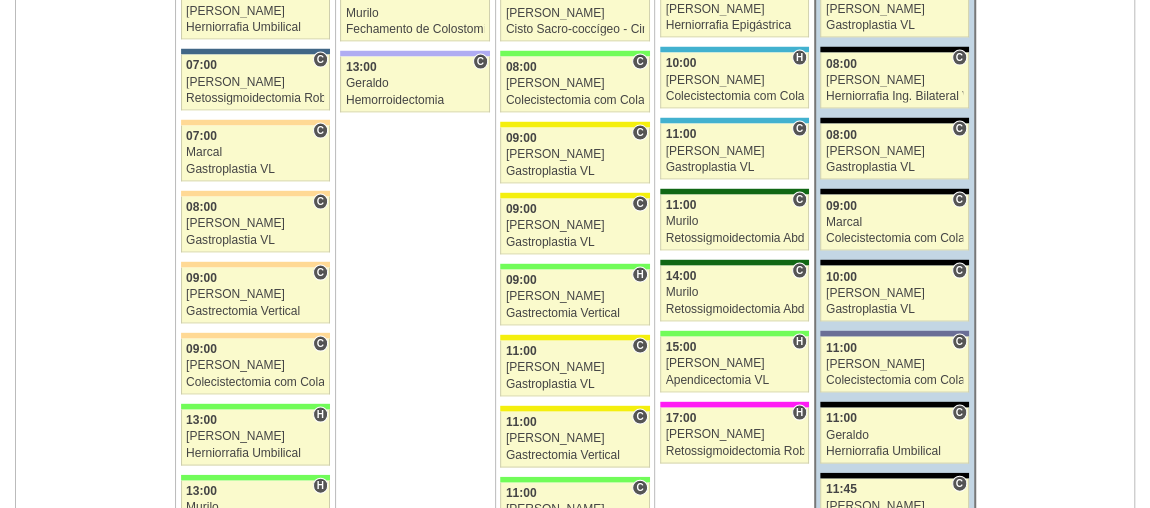 scroll, scrollTop: 2090, scrollLeft: 0, axis: vertical 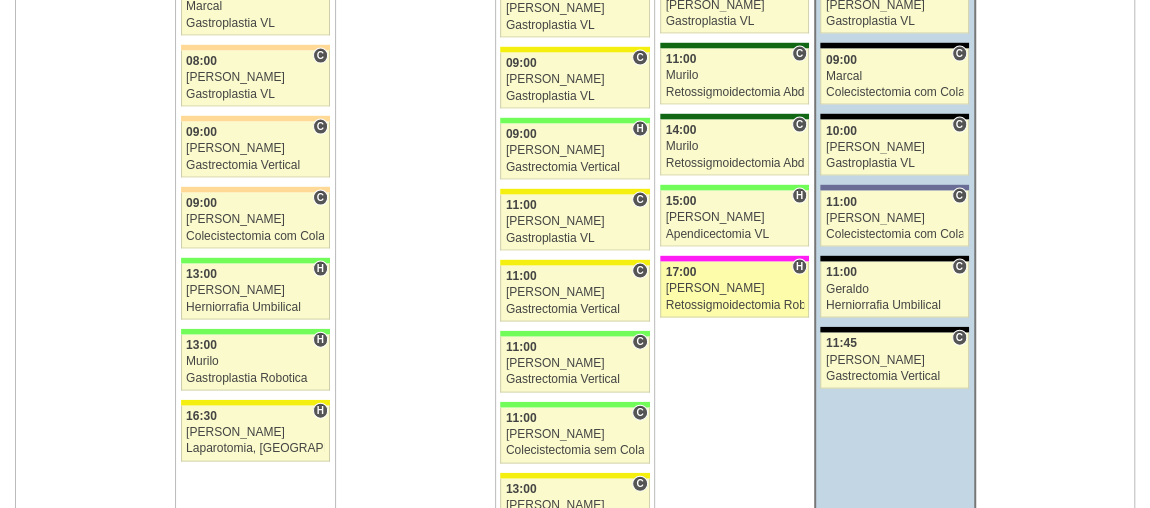 click on "87602
Renato Barretto
H
17:00
Renato Barretto
Retossigmoidectomia Robótica
Hospital Pro Matre
Santa Joana
FLAVIA KAORI KANEGAVA KOGA
Particular
Urgência" at bounding box center (734, 290) 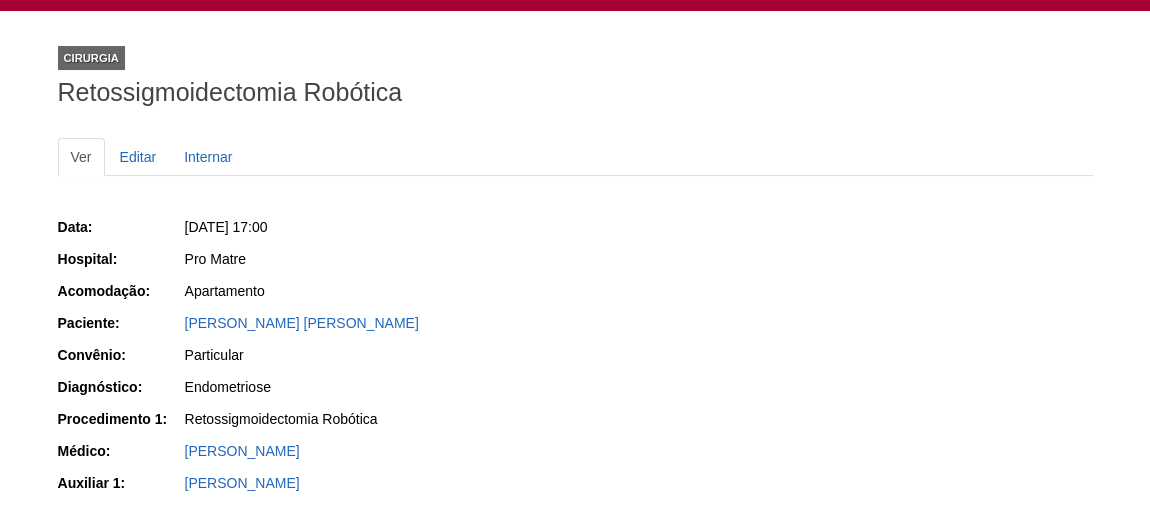 scroll, scrollTop: 0, scrollLeft: 0, axis: both 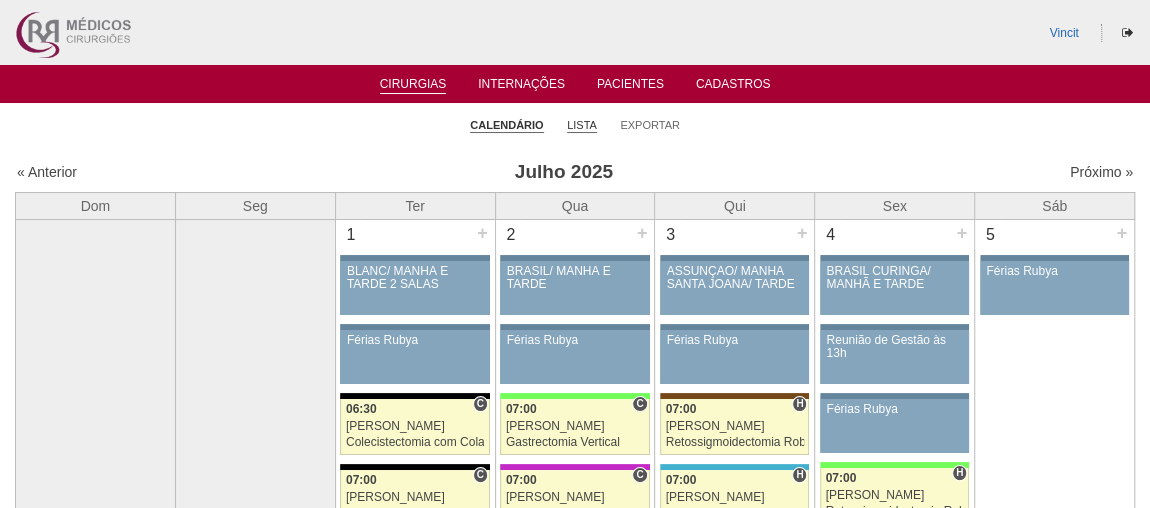 click on "Lista" at bounding box center [582, 125] 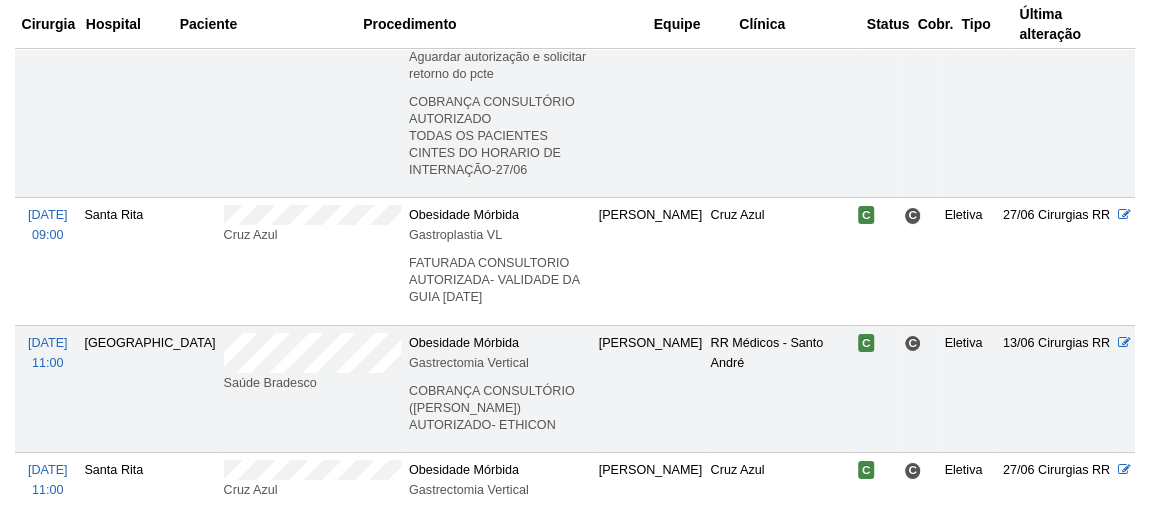 scroll, scrollTop: 11181, scrollLeft: 0, axis: vertical 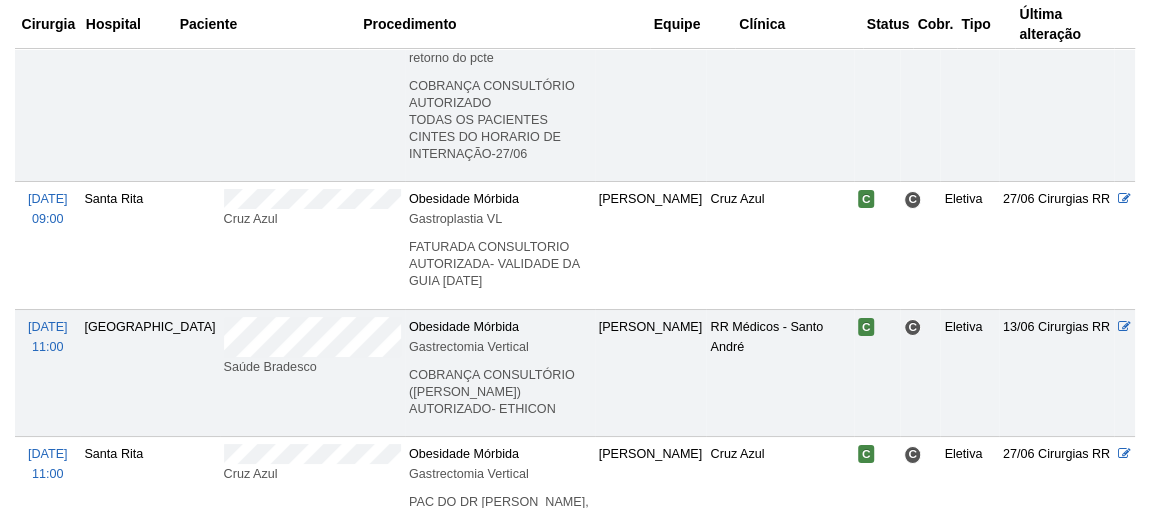 click on "Endometriose
Retossigmoidectomia Robótica
[editar]" at bounding box center (500, 2046) 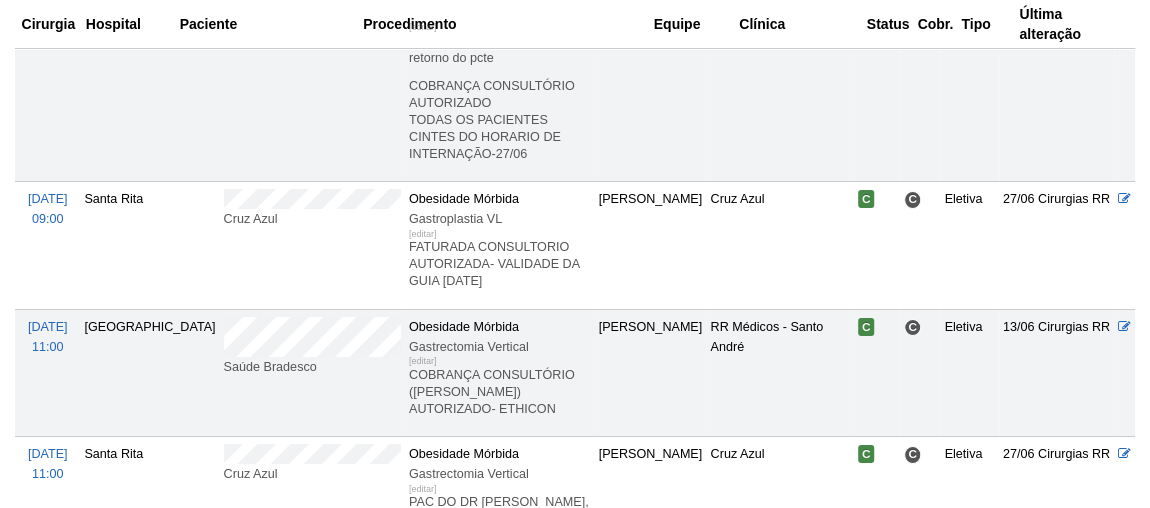 click at bounding box center [502, 2092] 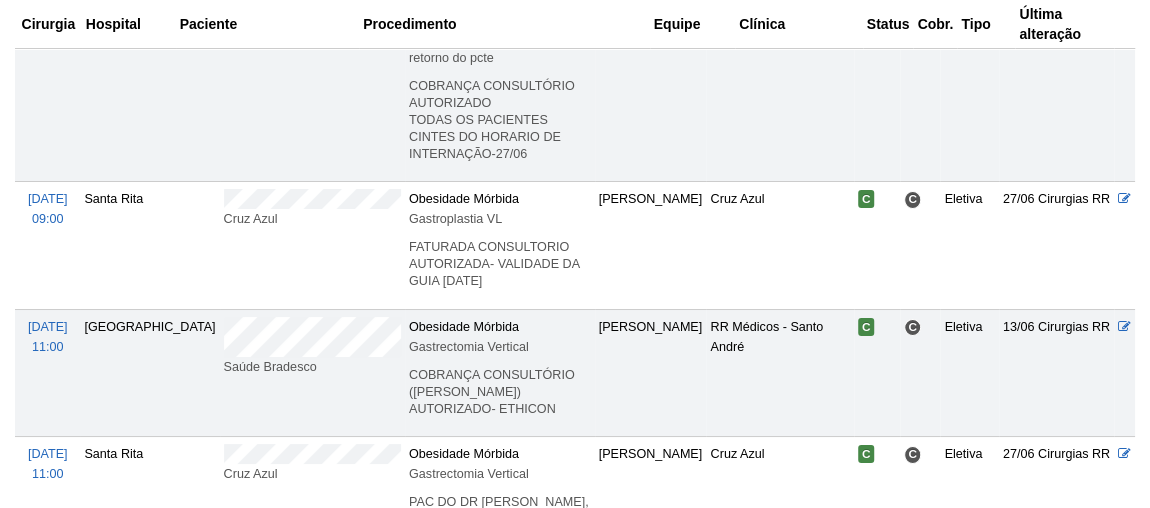 type on "SEGO/DR [PERSON_NAME]
URGENCIA" 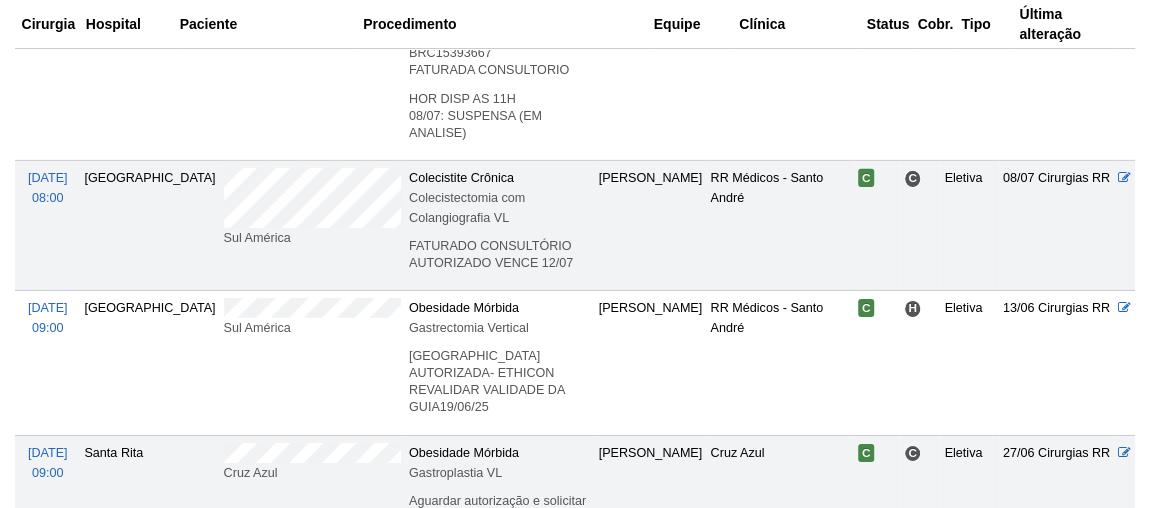 scroll, scrollTop: 10727, scrollLeft: 0, axis: vertical 